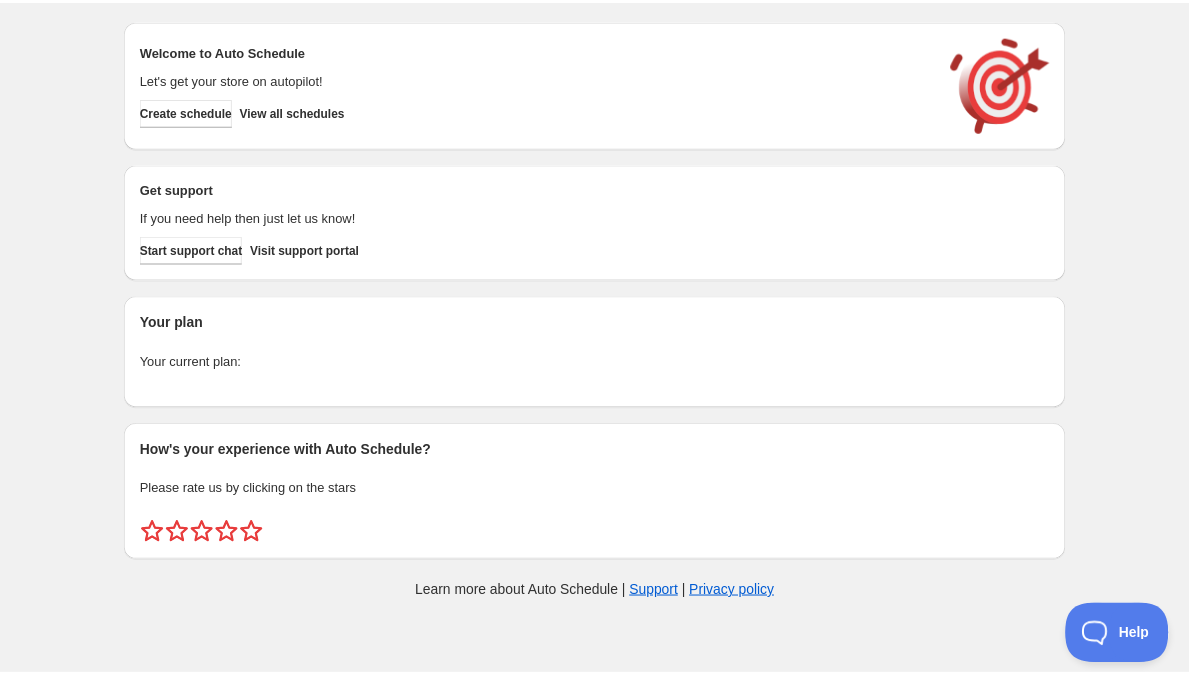 scroll, scrollTop: 0, scrollLeft: 0, axis: both 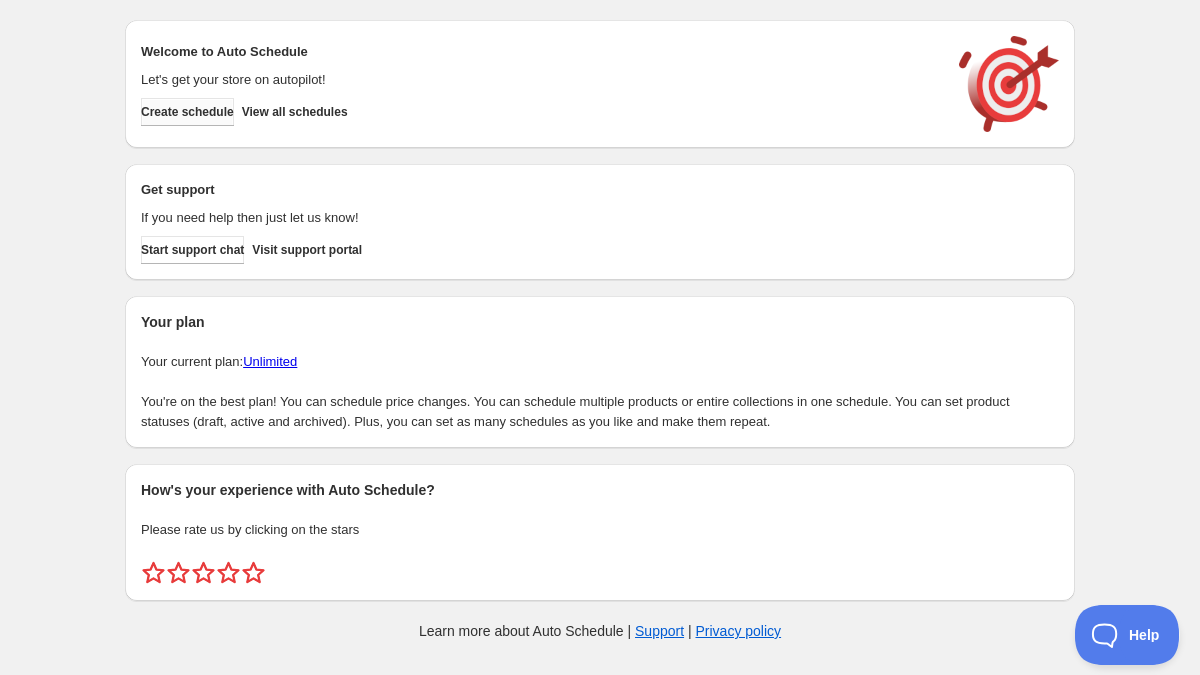 click on "Create schedule" at bounding box center (187, 112) 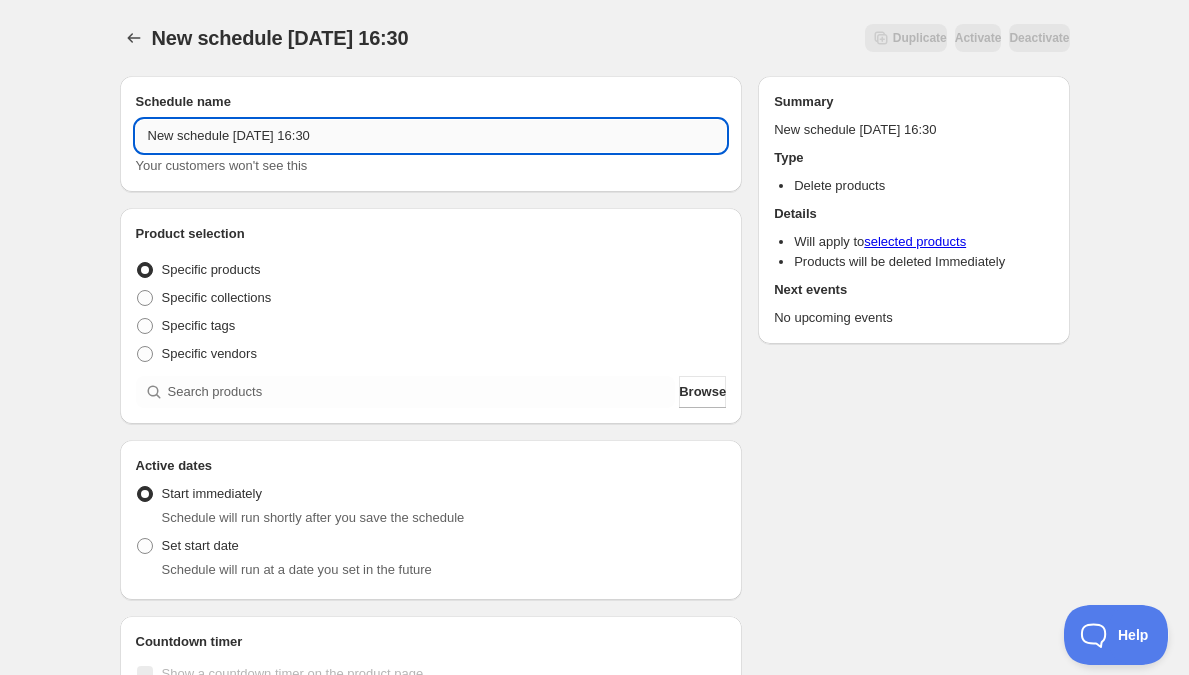 click on "New schedule Jul 20 2025 16:30" at bounding box center (431, 136) 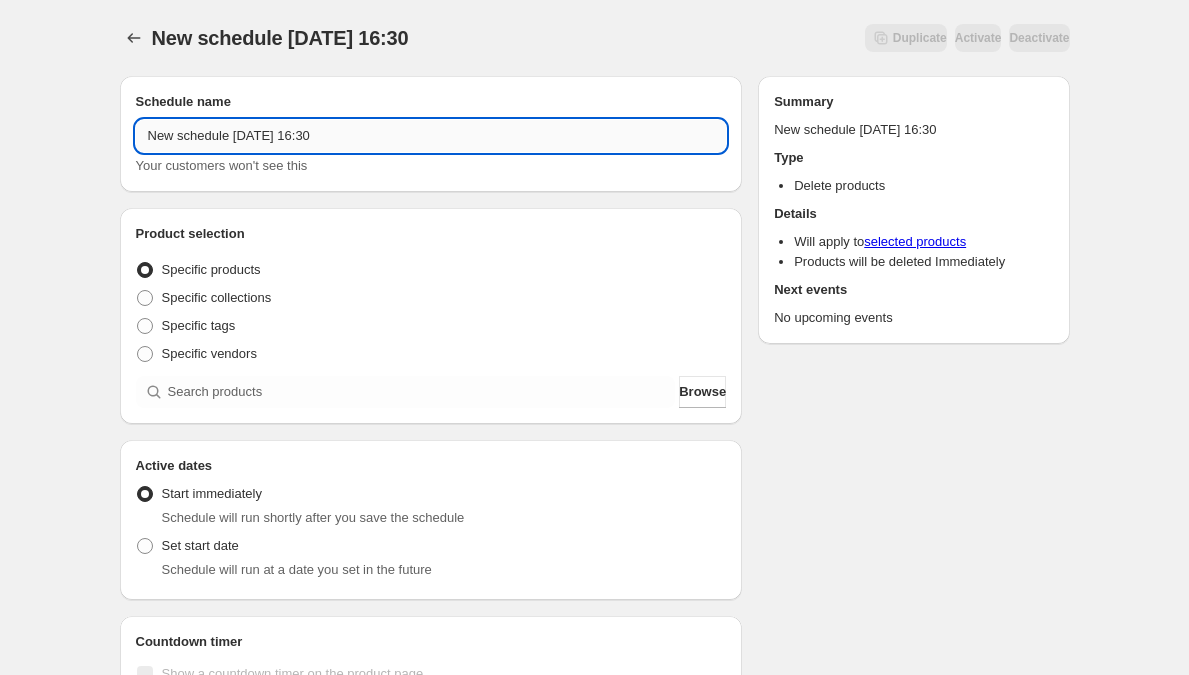 click on "New schedule Jul 20 2025 16:30" at bounding box center (431, 136) 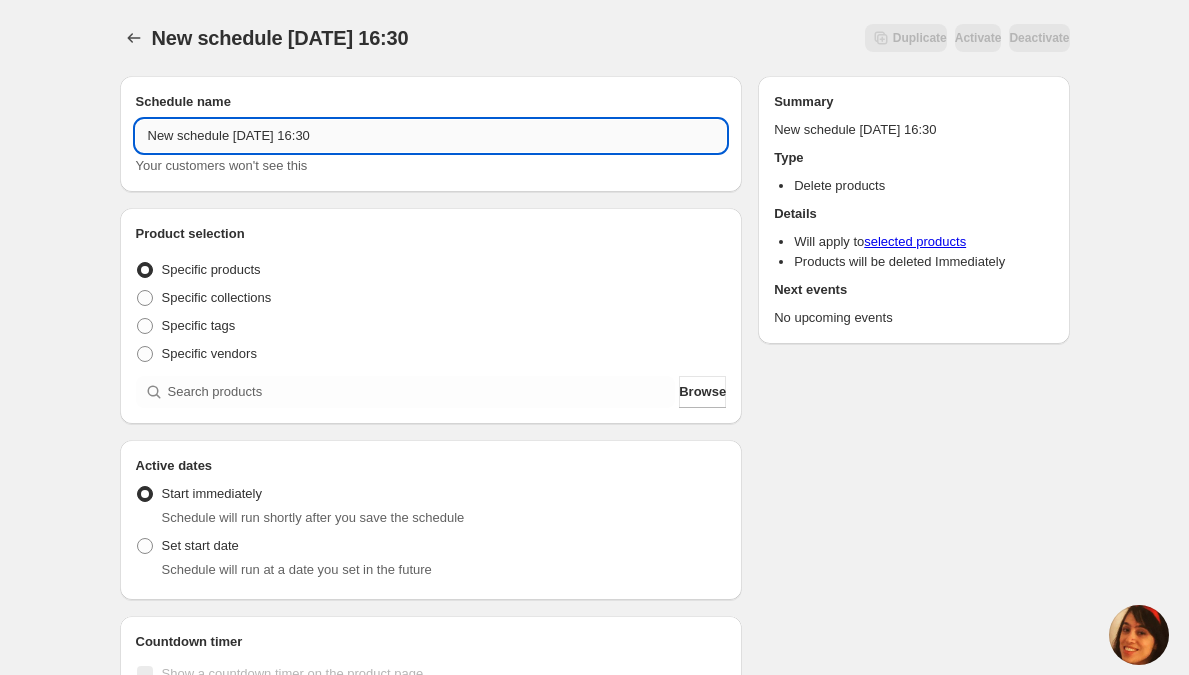 click on "New schedule Jul 20 2025 16:30" at bounding box center [431, 136] 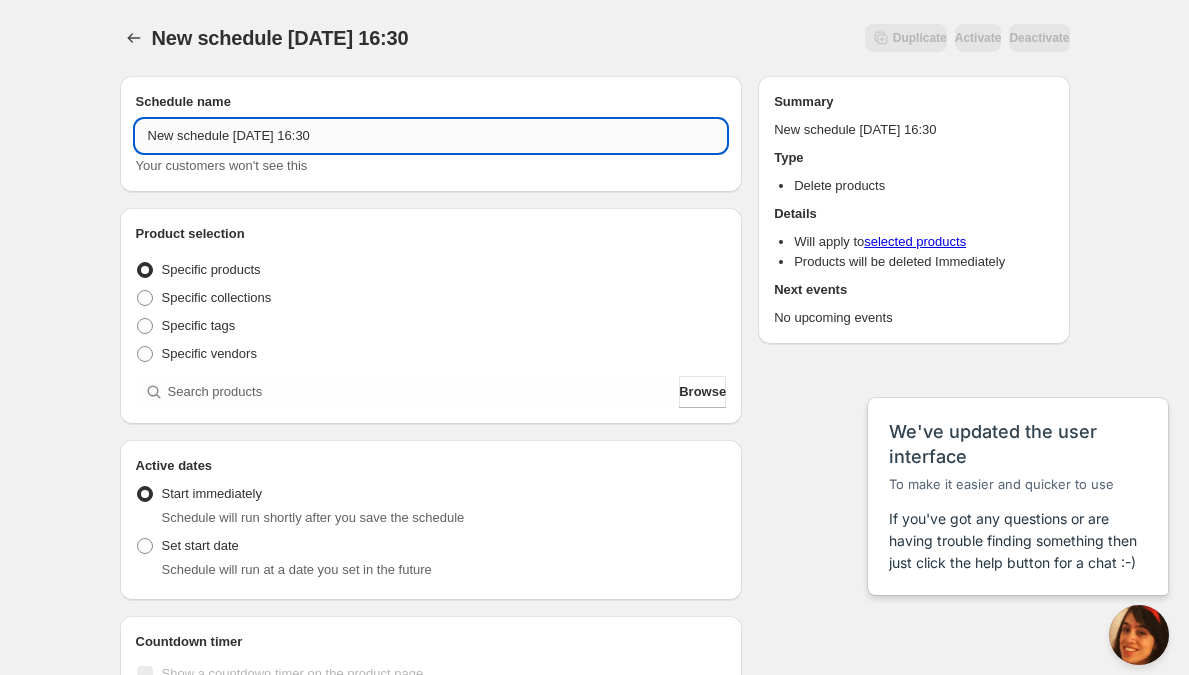 scroll, scrollTop: 0, scrollLeft: 0, axis: both 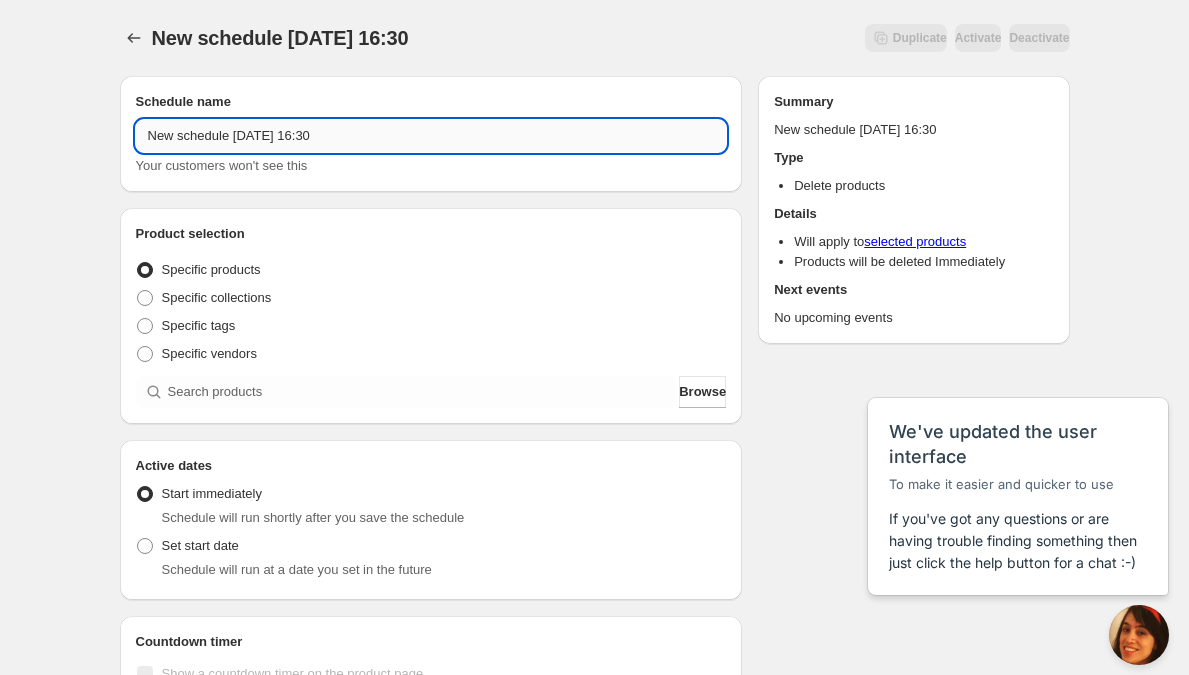 paste on "Thursday, September 25th | 6:30PM-8:30PM | Learn to Make Empanadas" 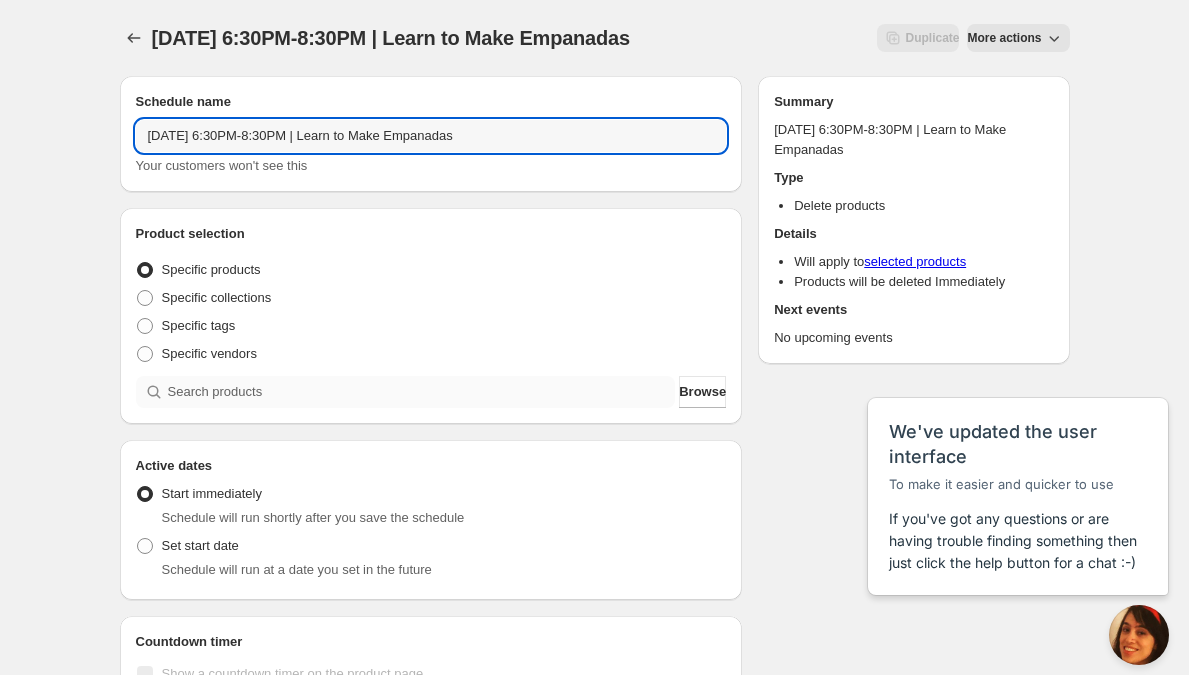 type on "Thursday, September 25th | 6:30PM-8:30PM | Learn to Make Empanadas" 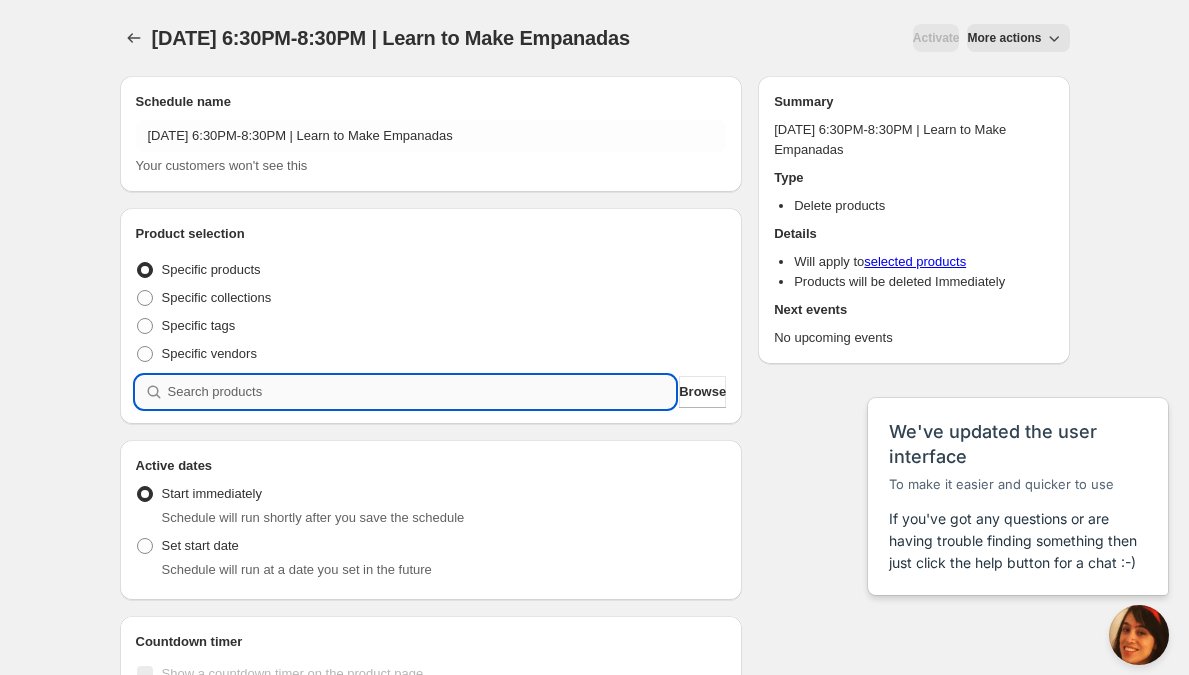 click at bounding box center (422, 392) 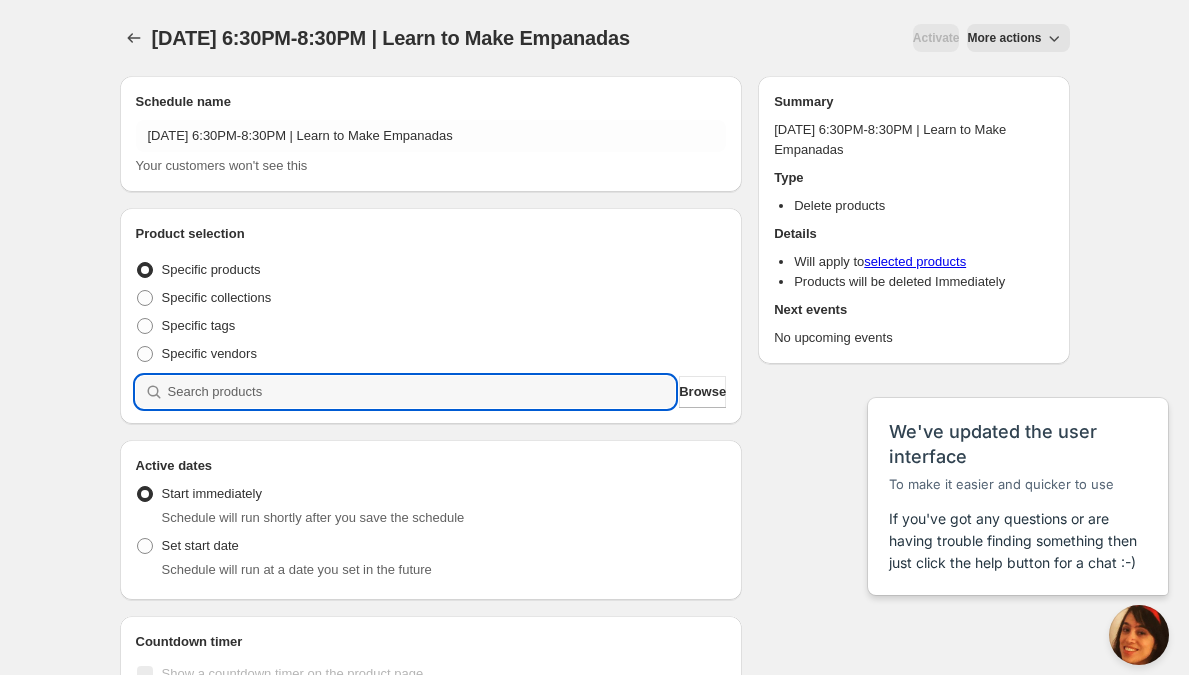 paste on "Thursday, September 25th | 6:30PM-8:30PM | Learn to Make Empanadas" 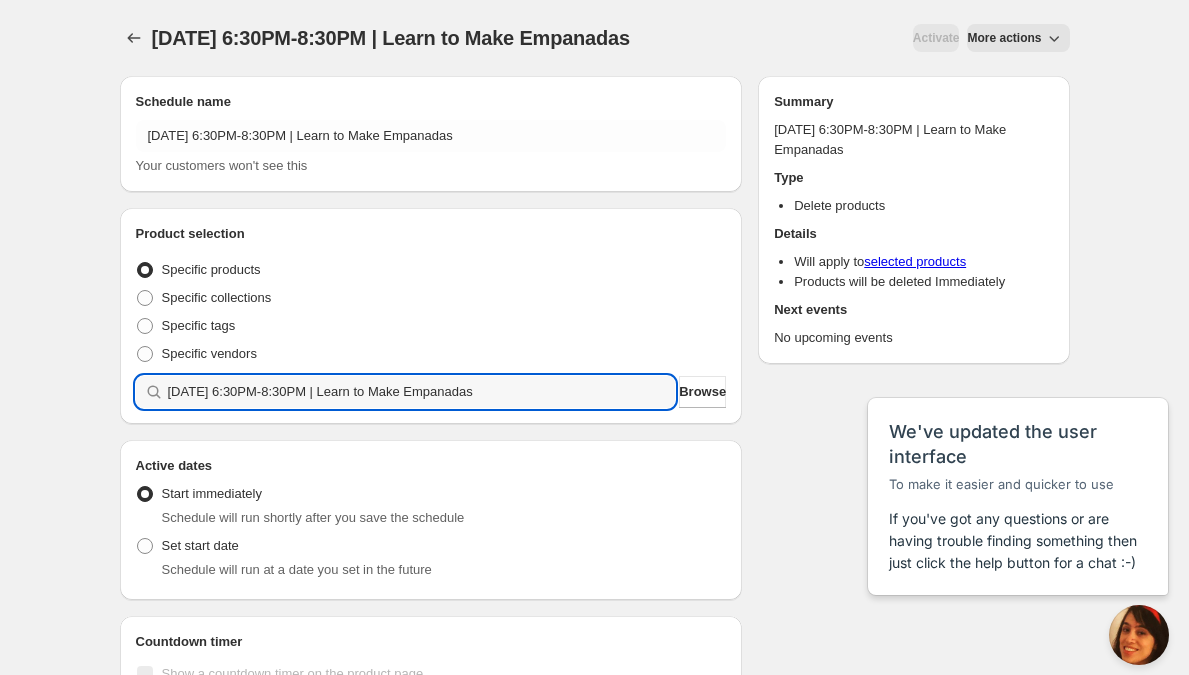 type 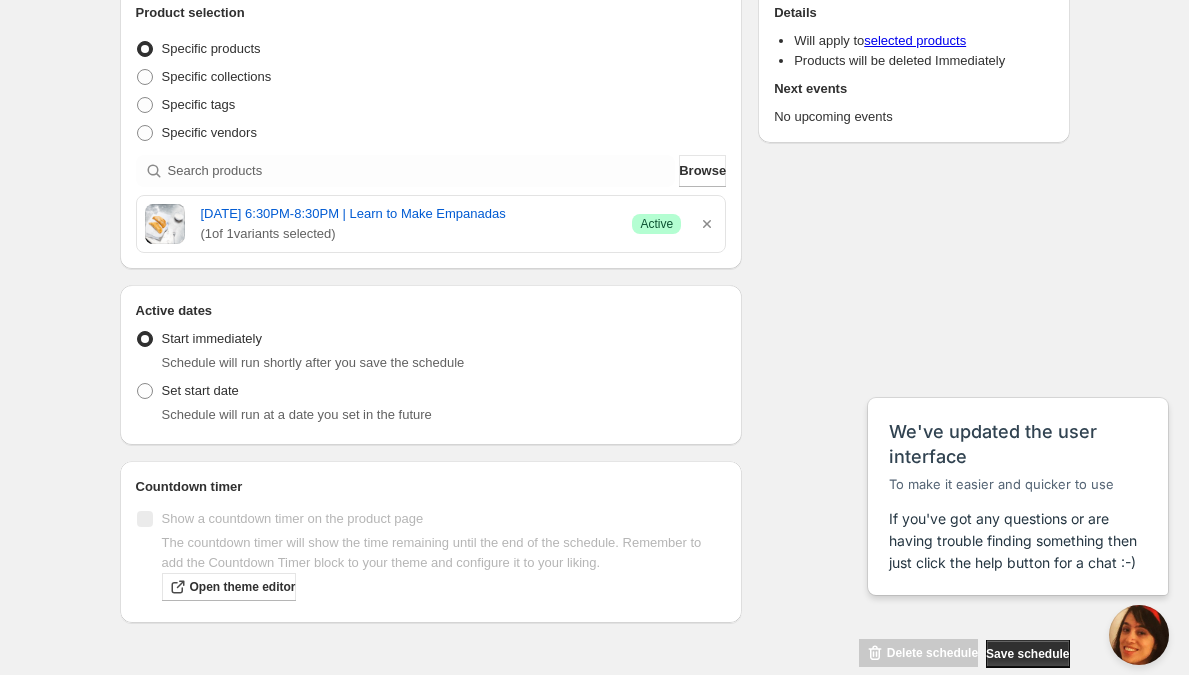 scroll, scrollTop: 222, scrollLeft: 0, axis: vertical 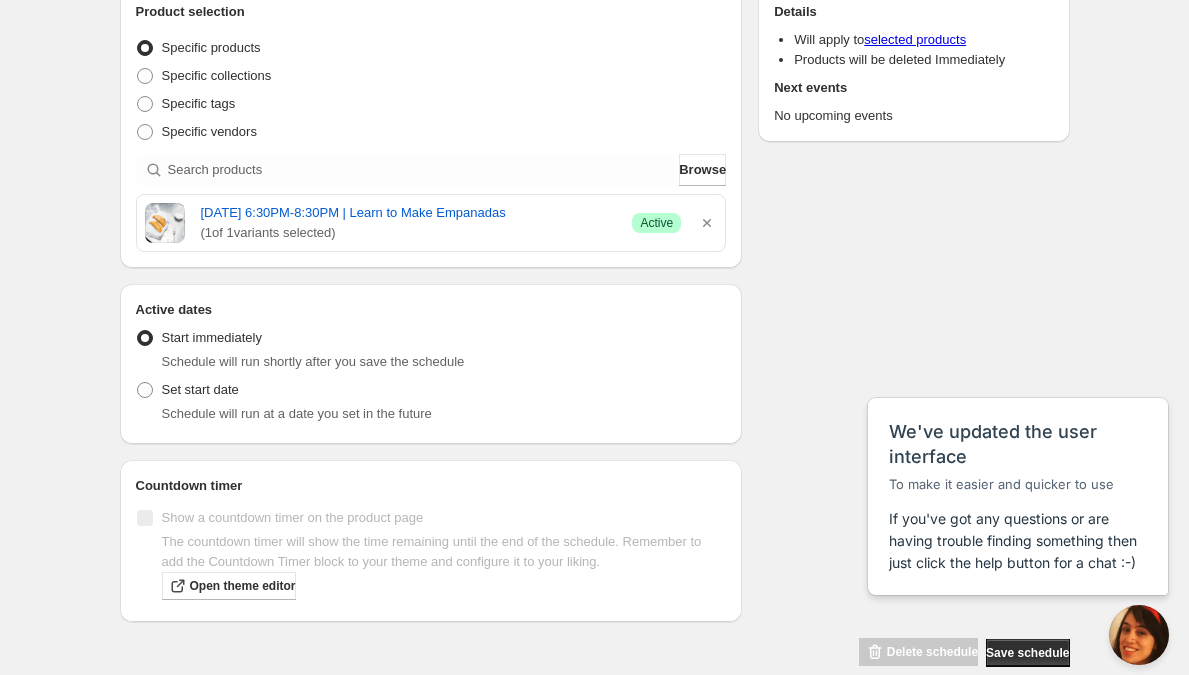click on "Schedule will run at a date you set in the future" at bounding box center [297, 413] 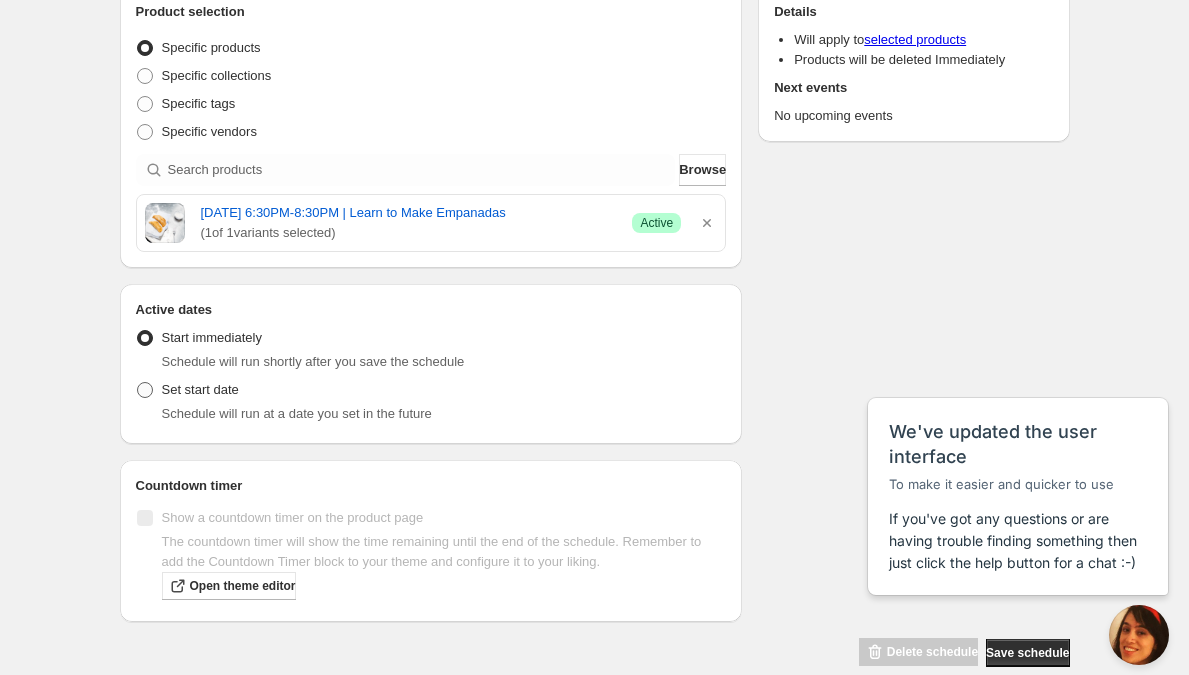 click on "Set start date" at bounding box center [200, 390] 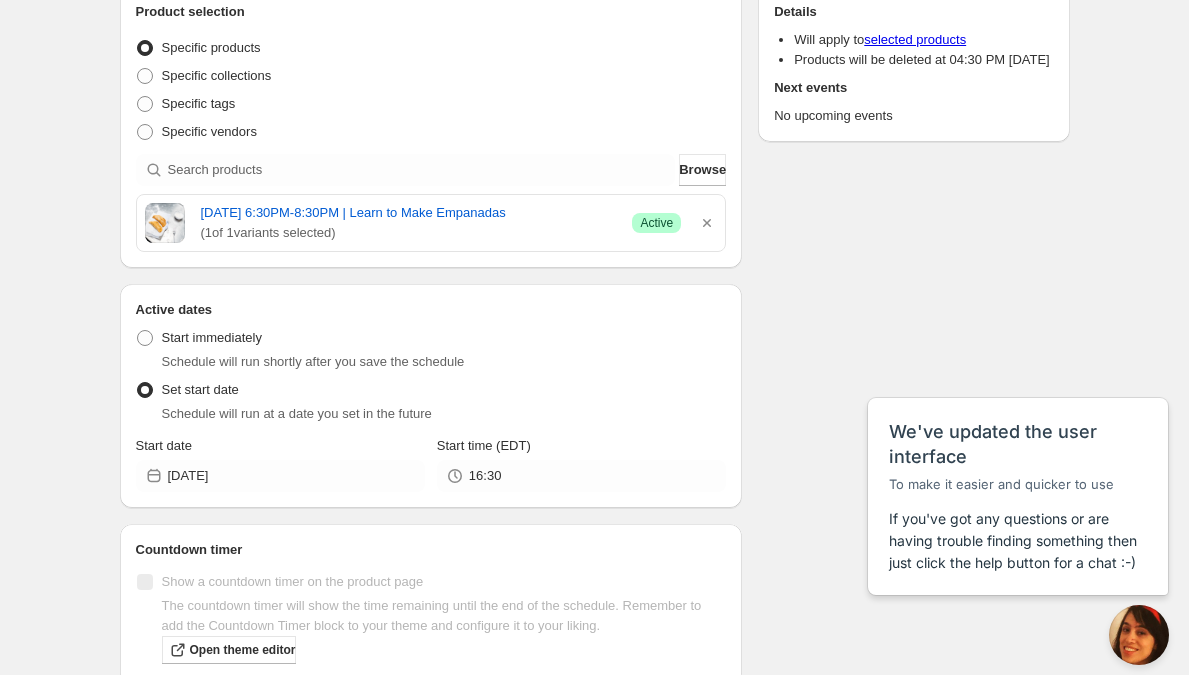 scroll, scrollTop: 226, scrollLeft: 0, axis: vertical 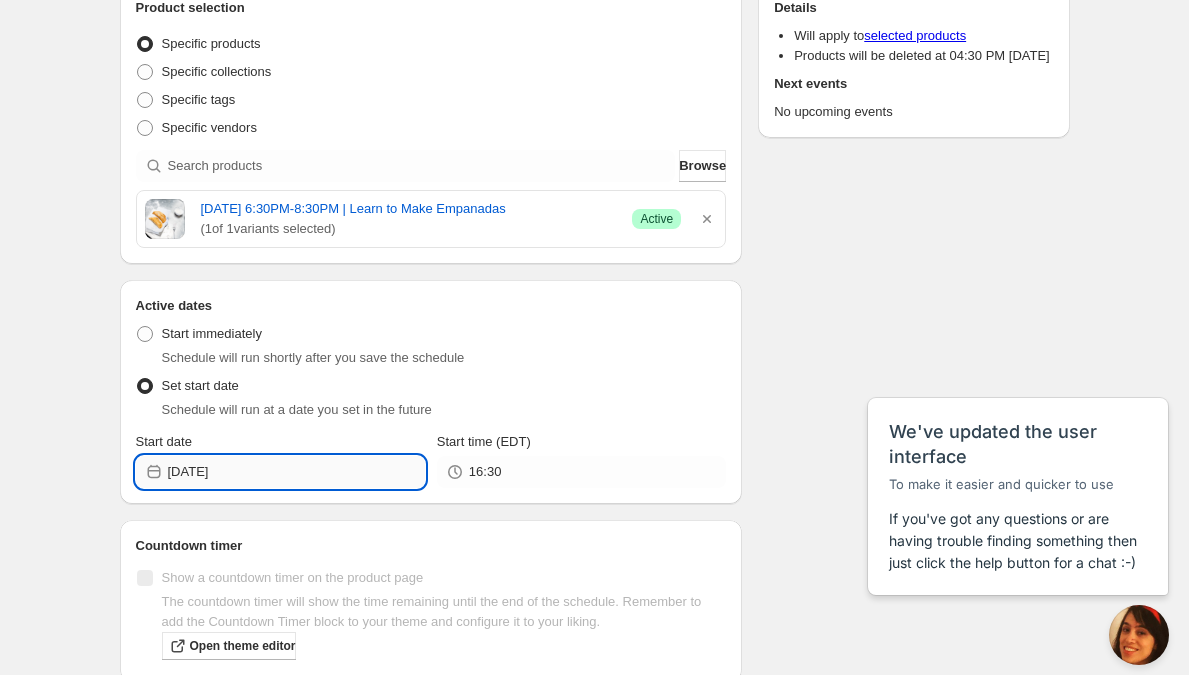click on "2025-07-20" at bounding box center [296, 472] 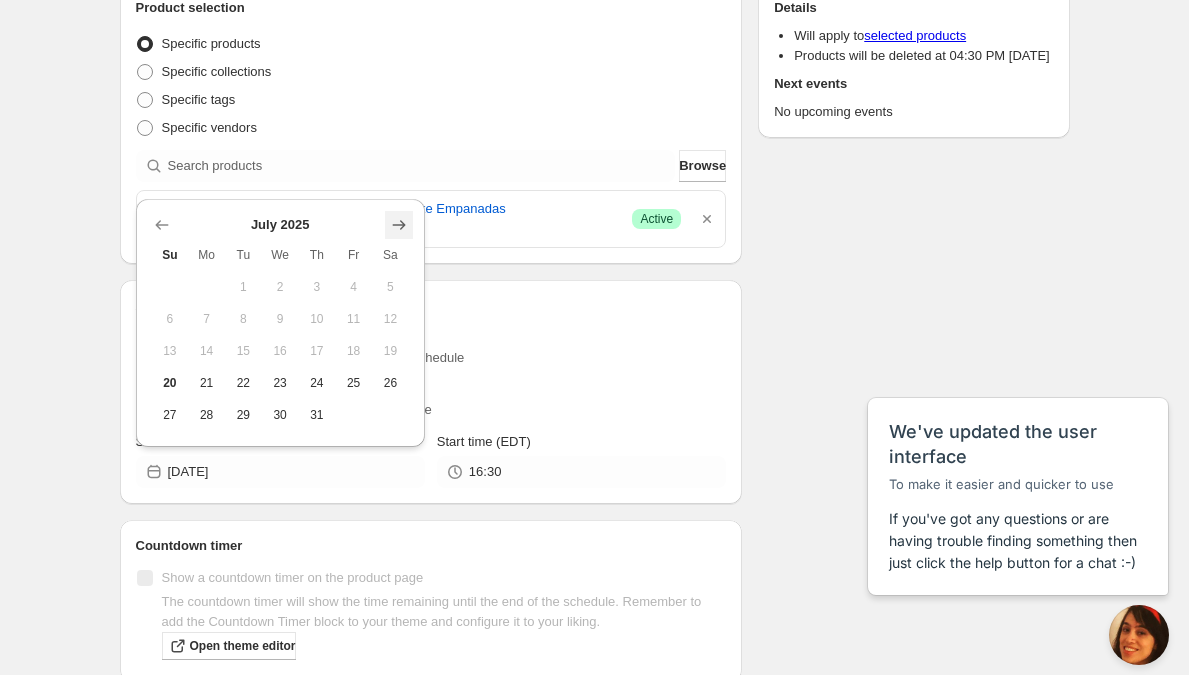 click 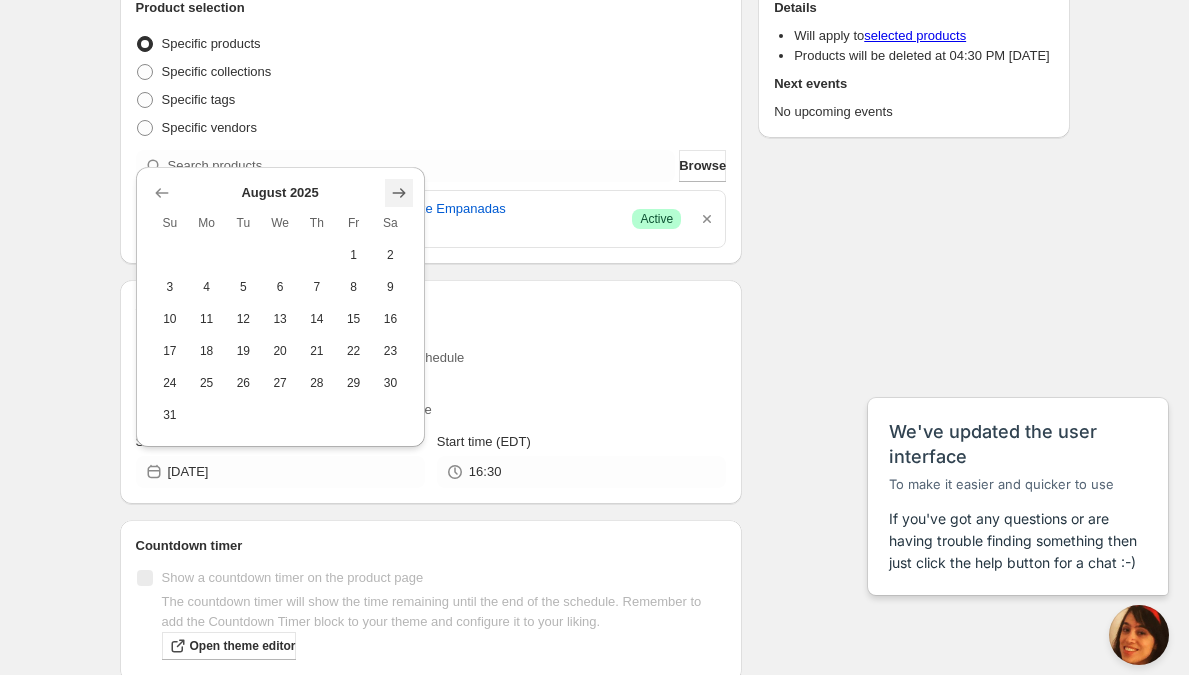 click 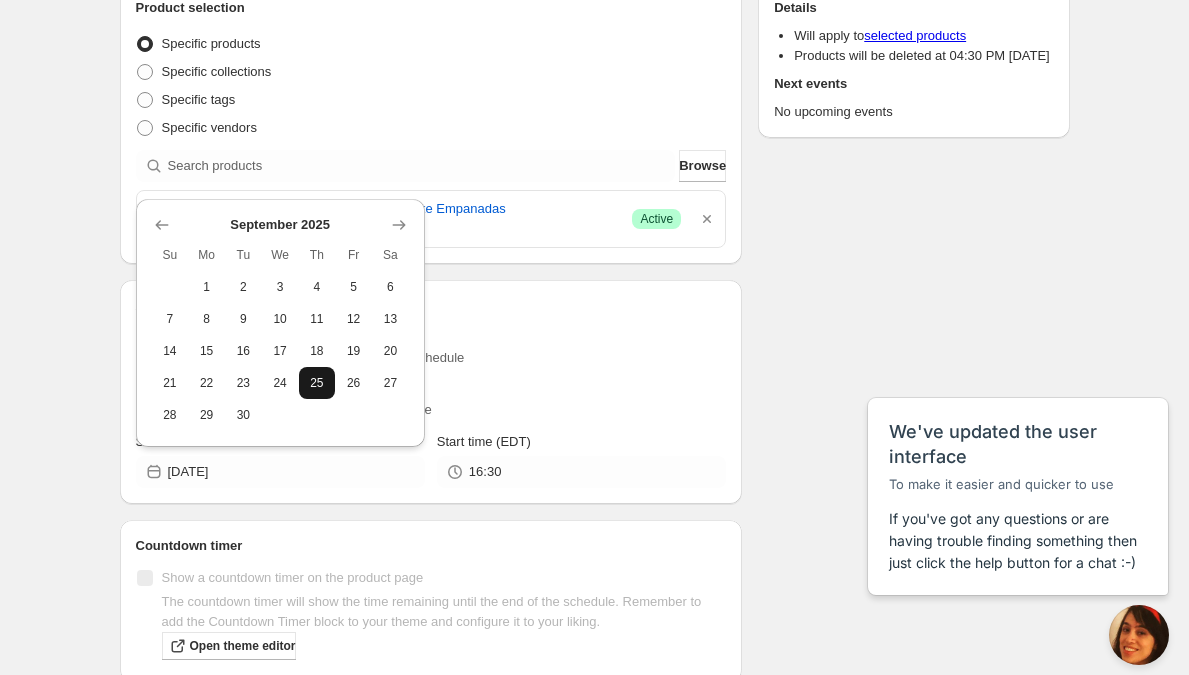 click on "25" at bounding box center (317, 383) 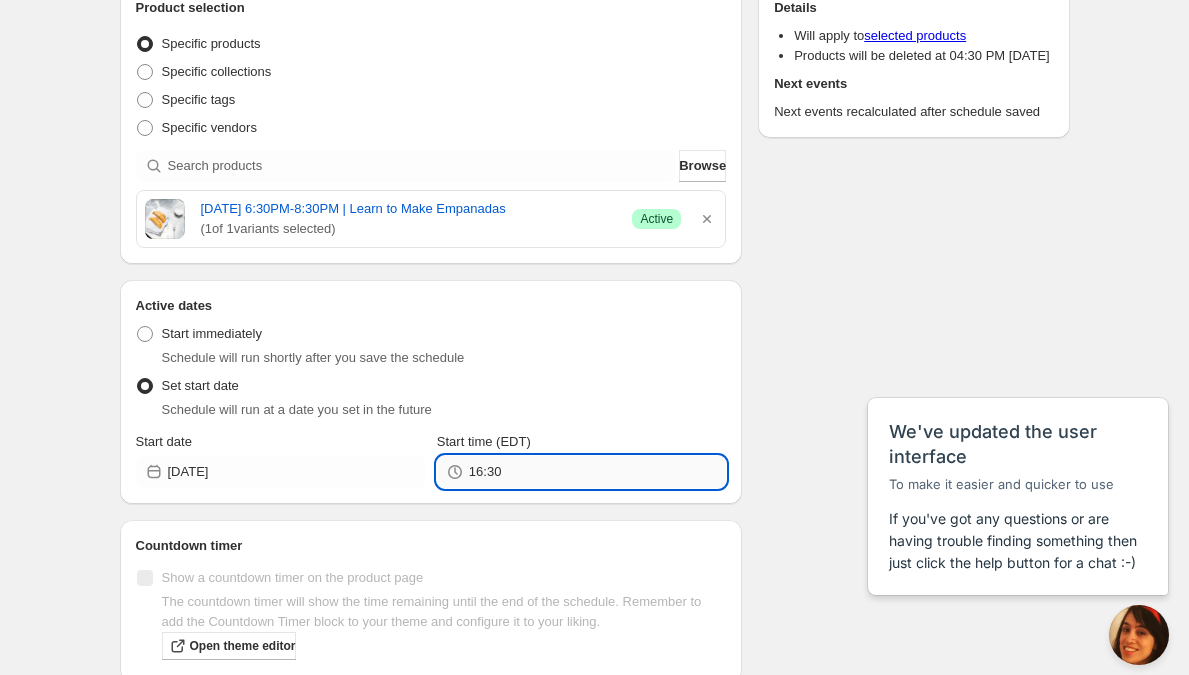 click on "16:30" at bounding box center [597, 472] 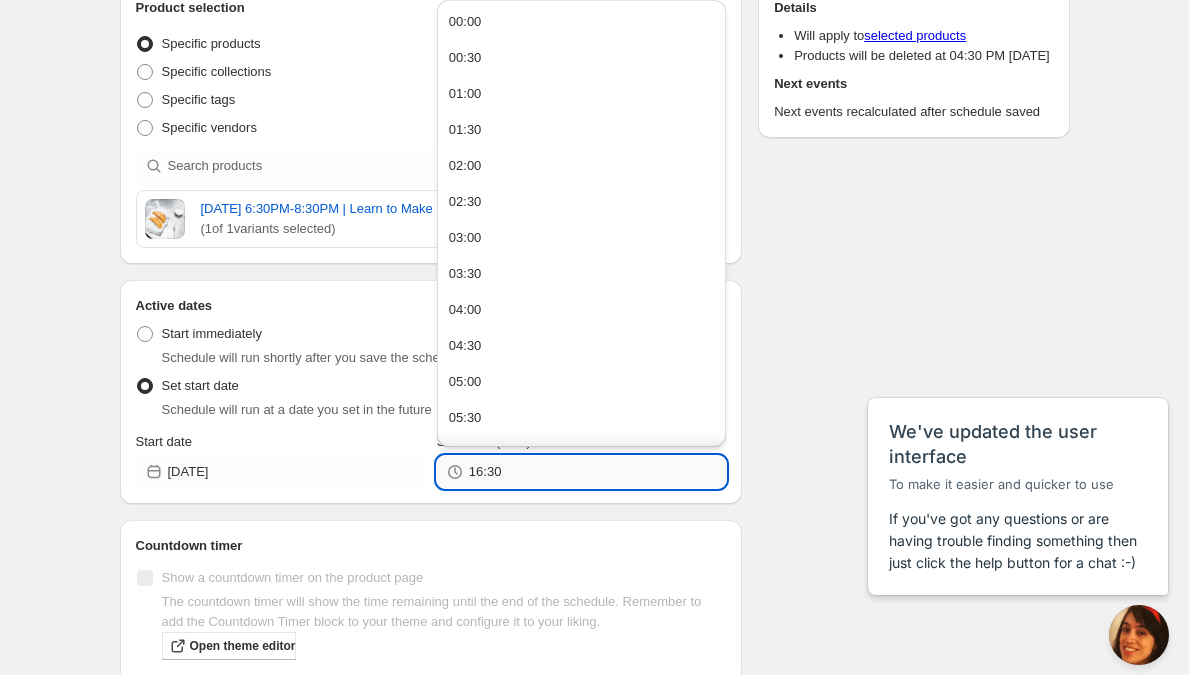 click on "16:30" at bounding box center [597, 472] 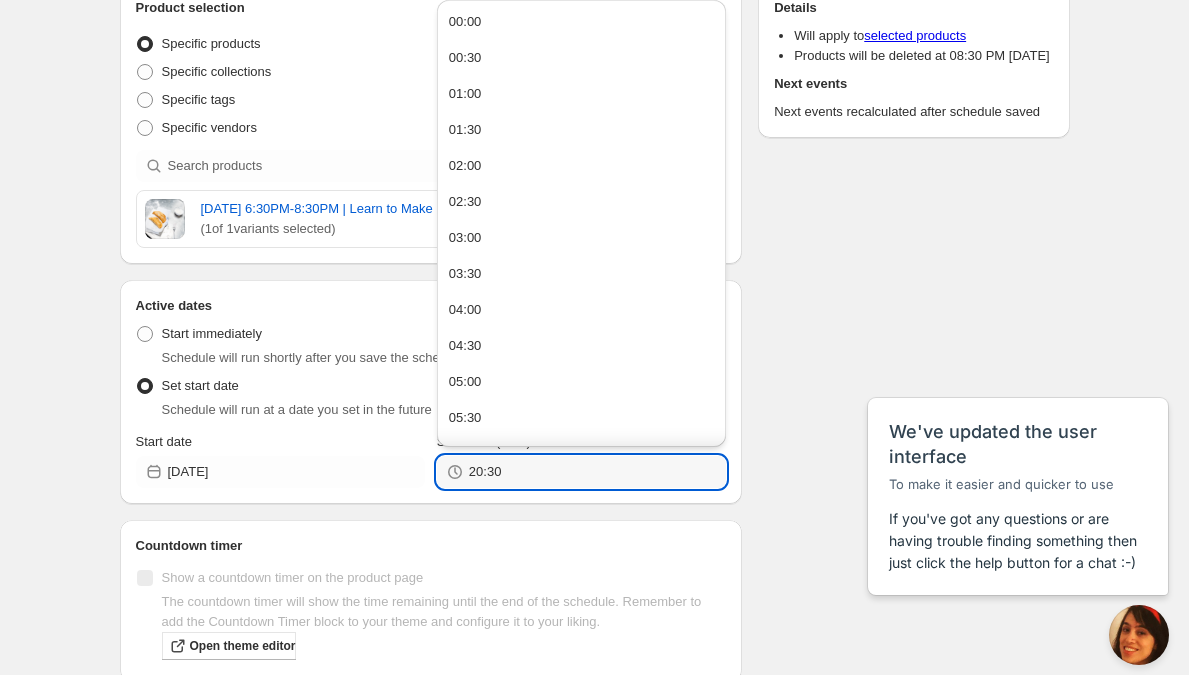 type on "20:30" 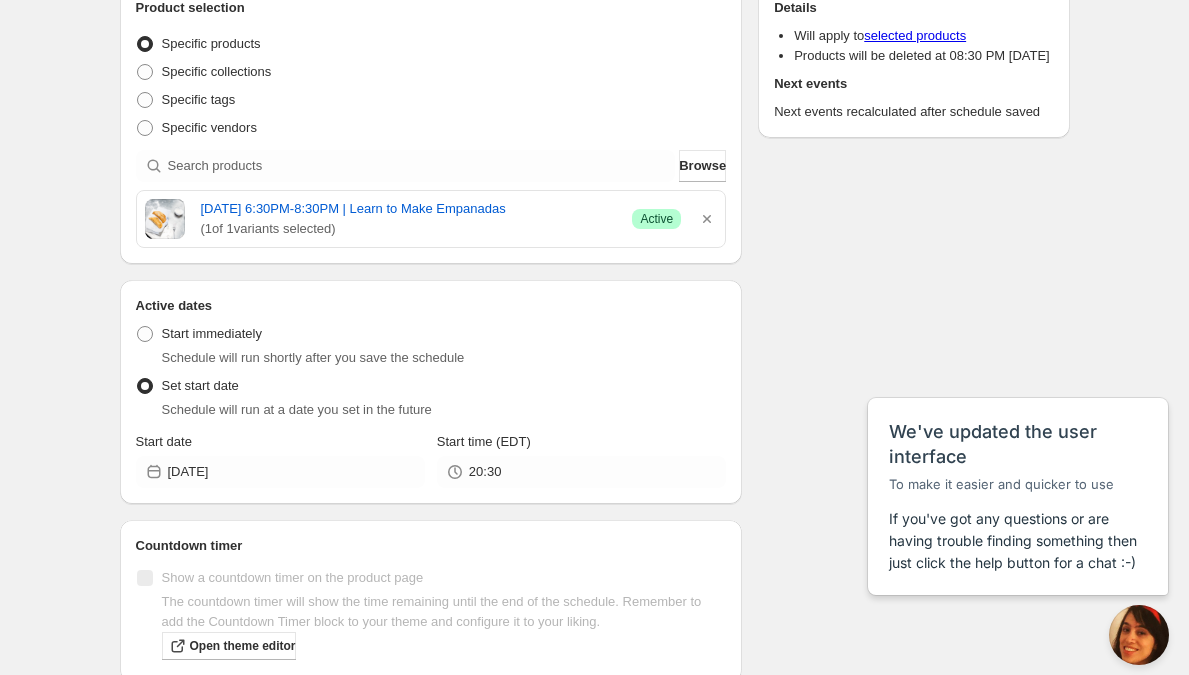 click on "Close cross-small We've updated the user interface To make it easier and quicker to use If you've got any questions or are having trouble finding something then just click the help button for a chat :-)" at bounding box center (1019, 348) 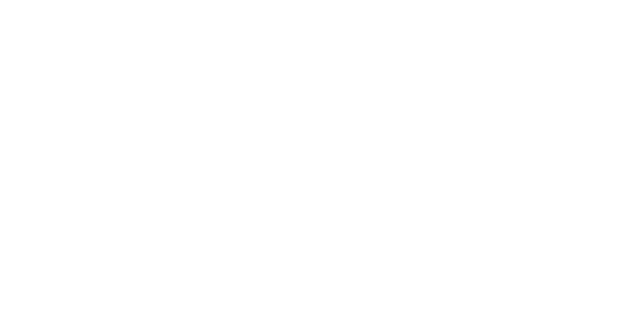 scroll, scrollTop: 0, scrollLeft: 0, axis: both 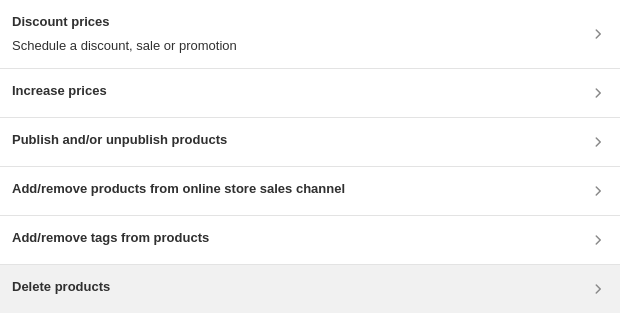 click on "Delete products" at bounding box center (310, 289) 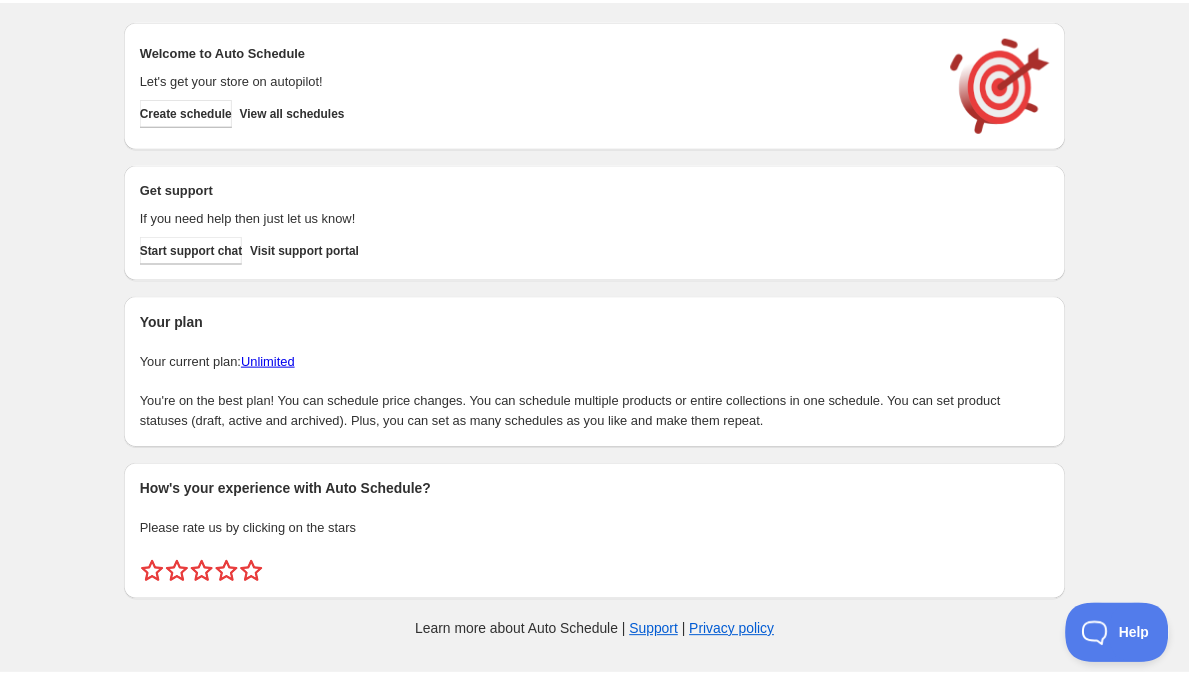 scroll, scrollTop: 0, scrollLeft: 0, axis: both 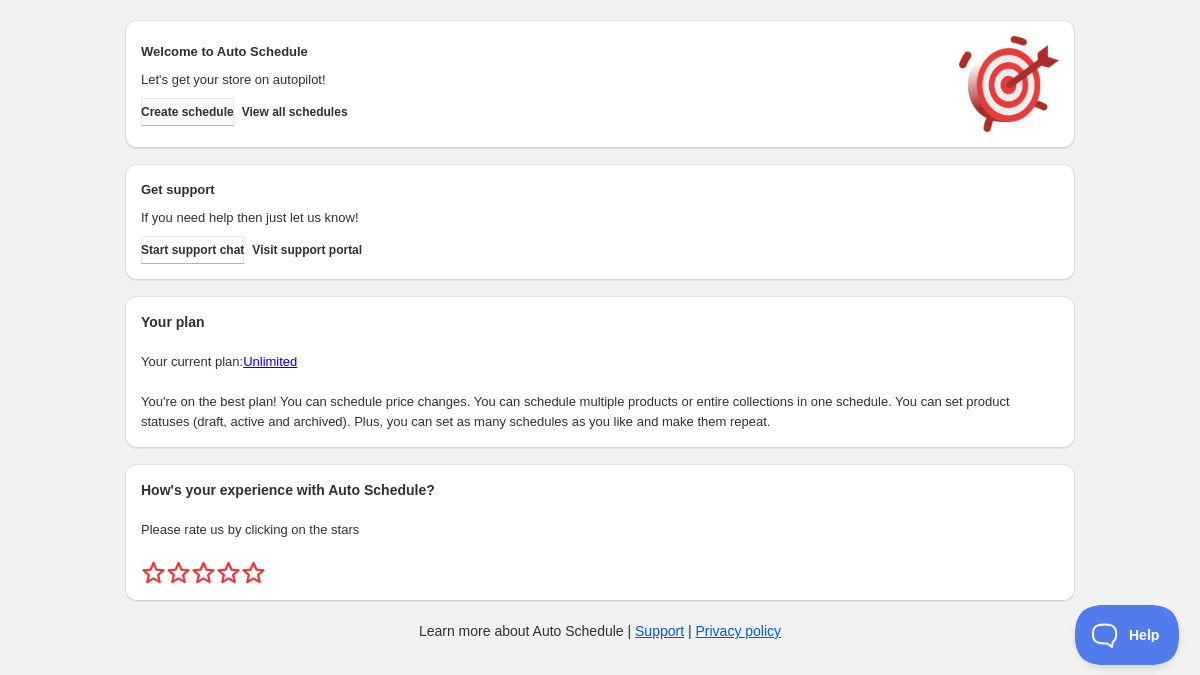 click on "Create schedule" at bounding box center [187, 112] 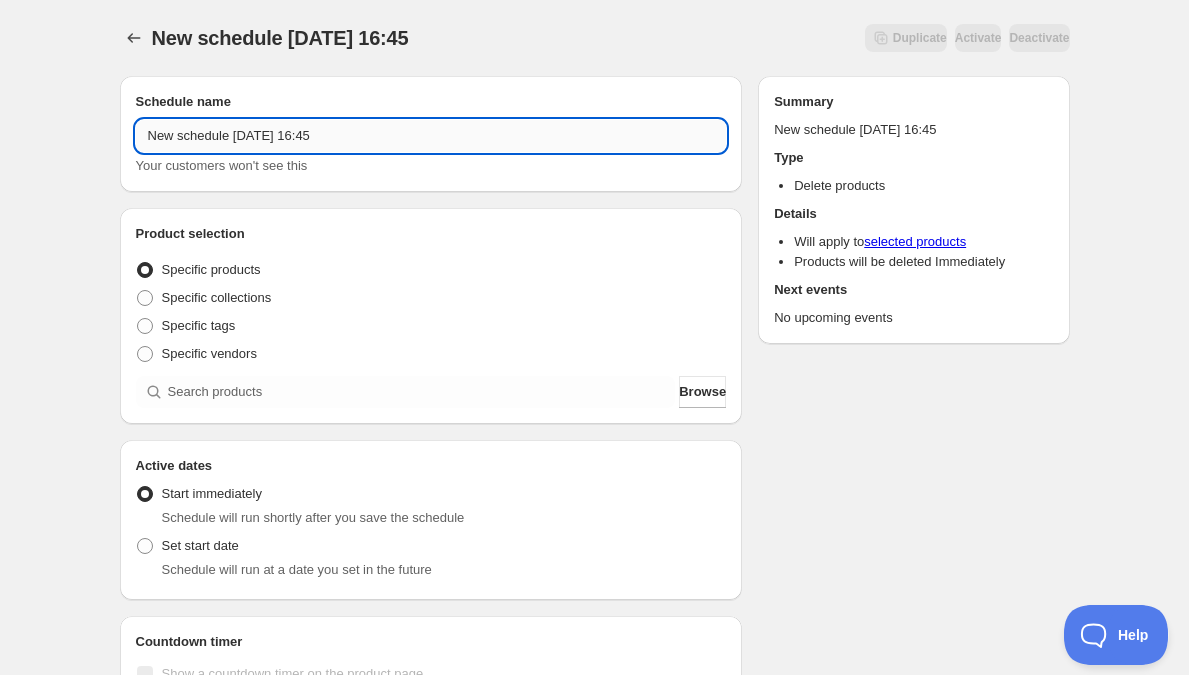 click on "New schedule Jul 20 2025 16:45" at bounding box center [431, 136] 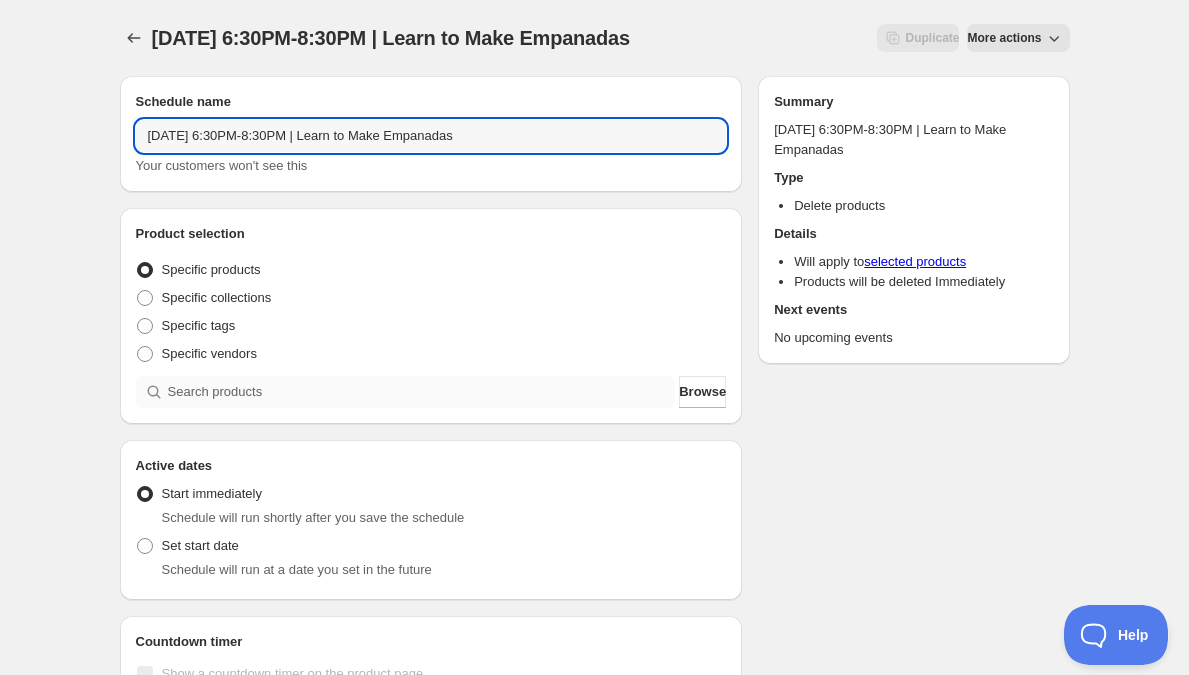 type on "Thursday, October 2nd | 6:30PM-8:30PM | Learn to Make Empanadas" 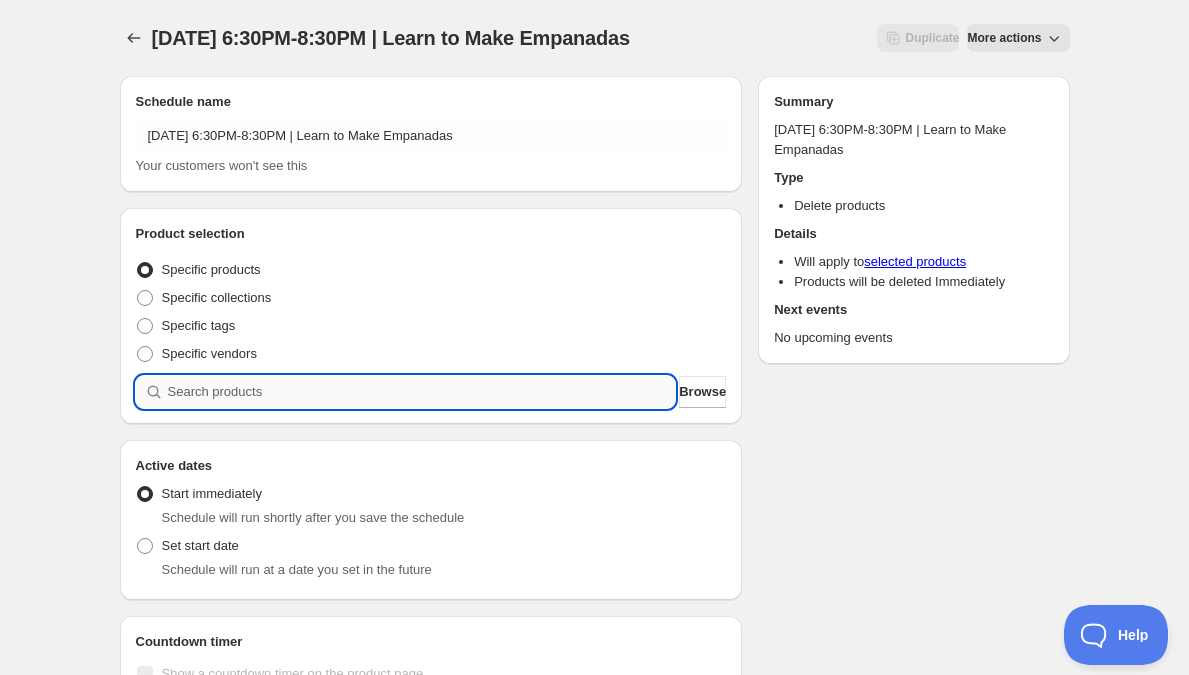 click at bounding box center (422, 392) 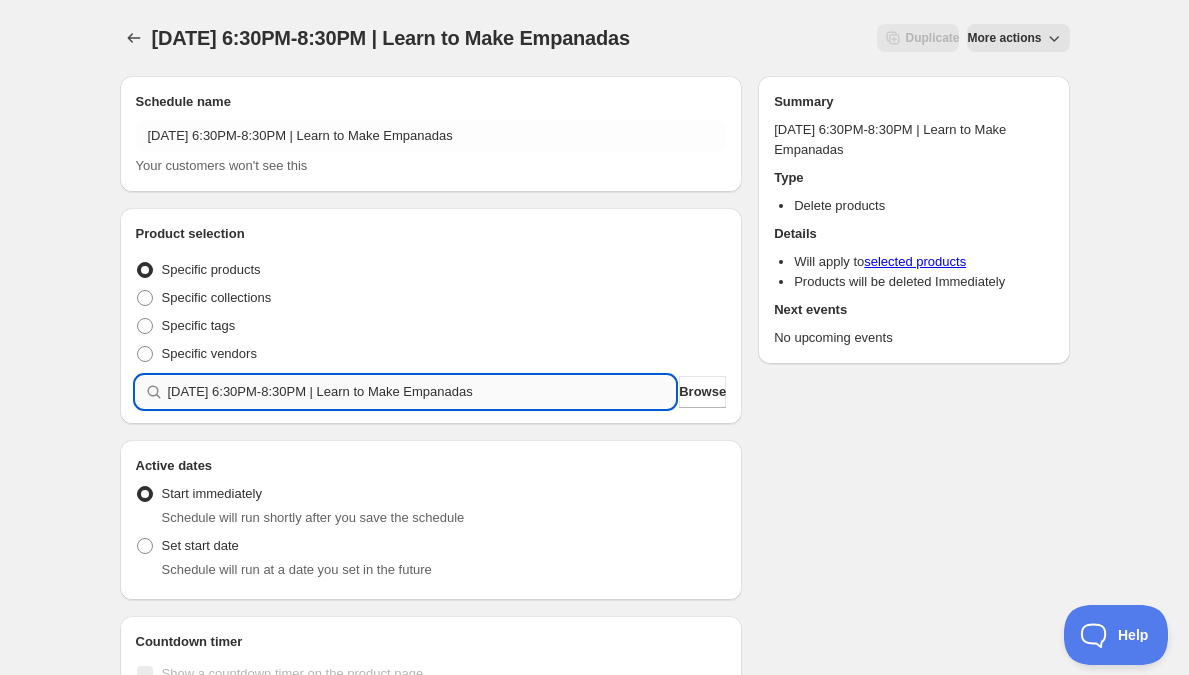 type 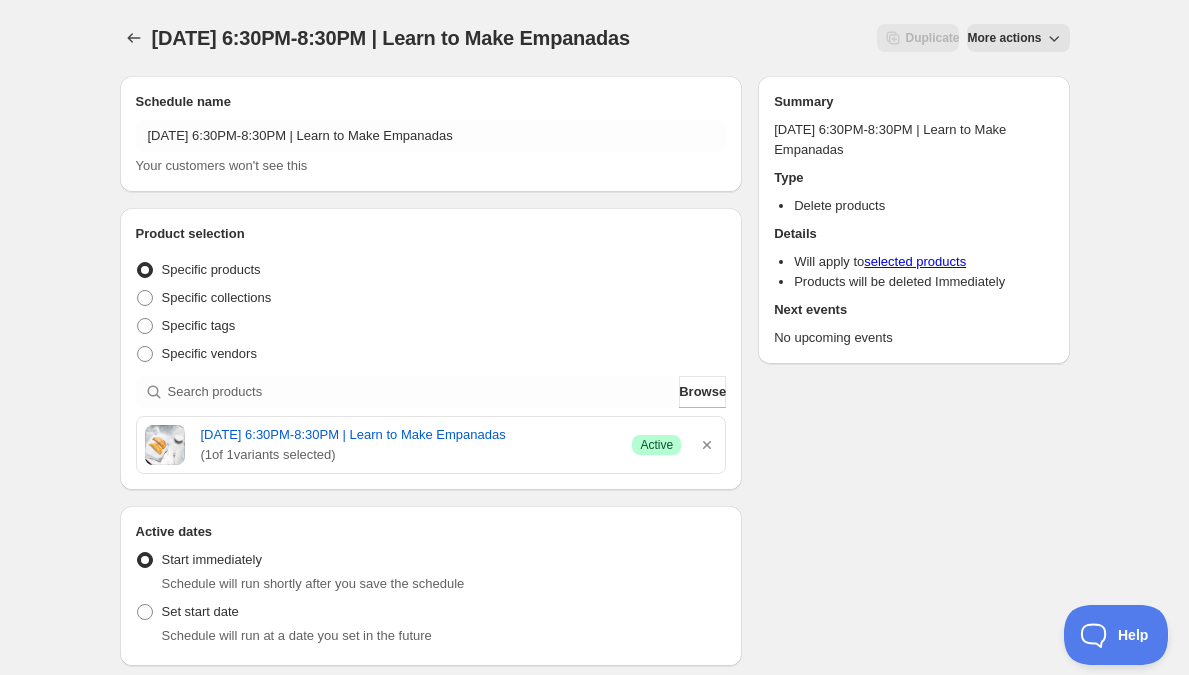 scroll, scrollTop: 273, scrollLeft: 0, axis: vertical 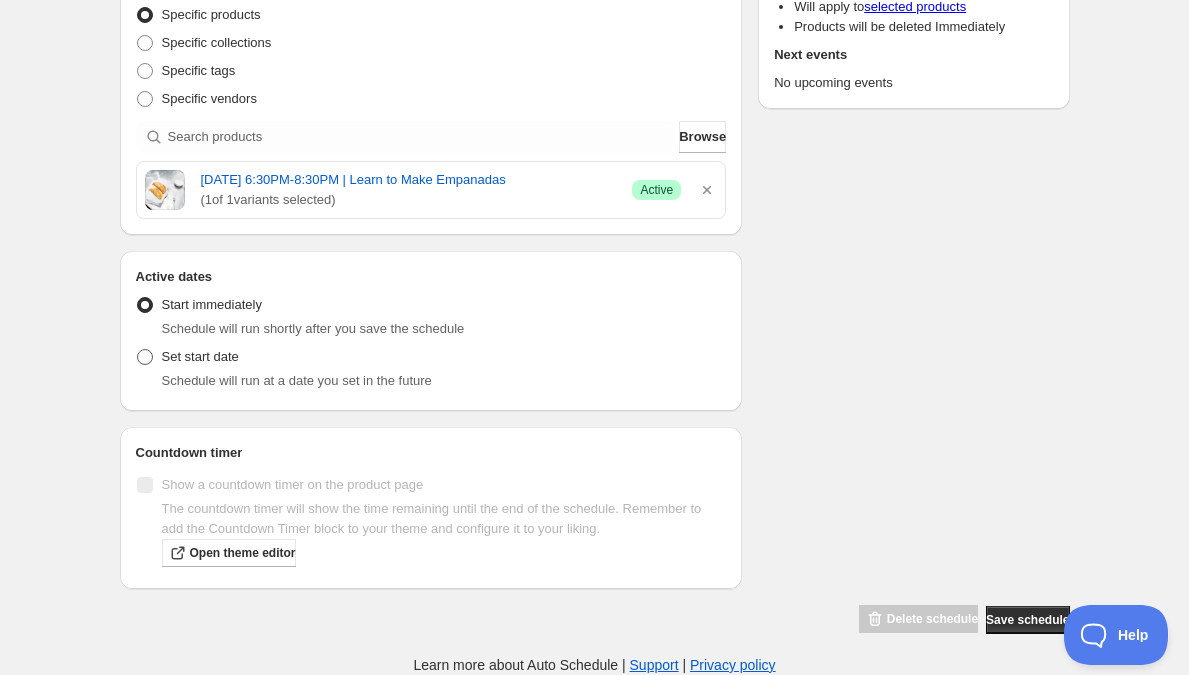 click on "Set start date" at bounding box center (200, 357) 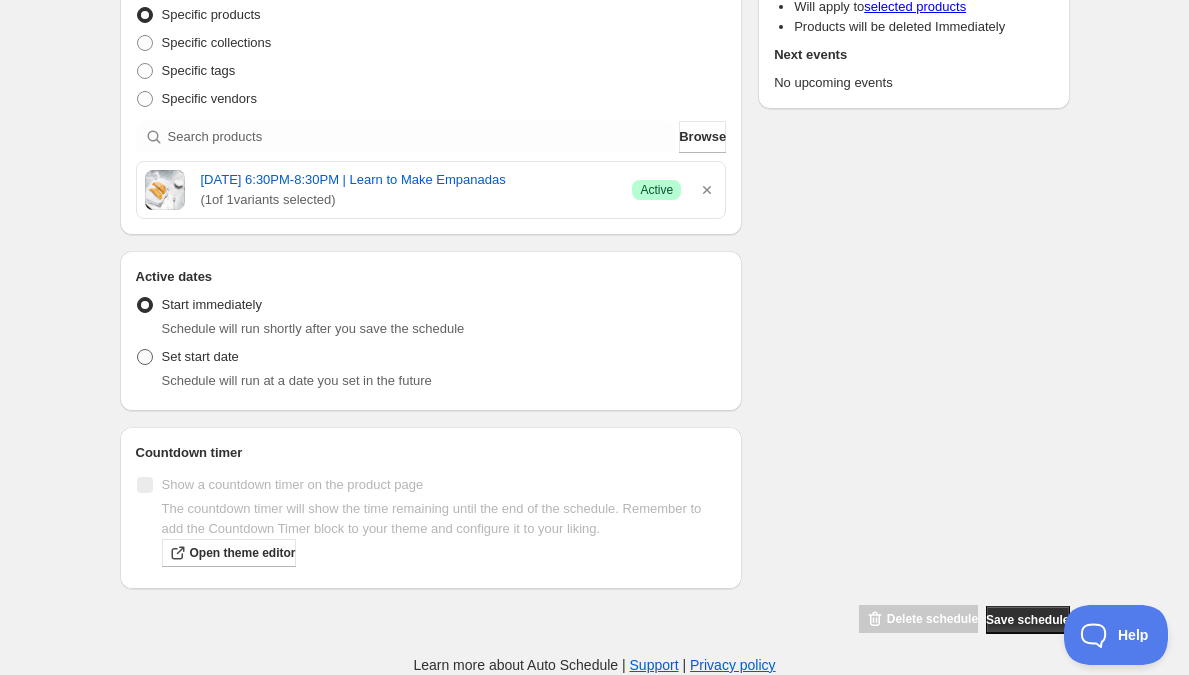 radio on "true" 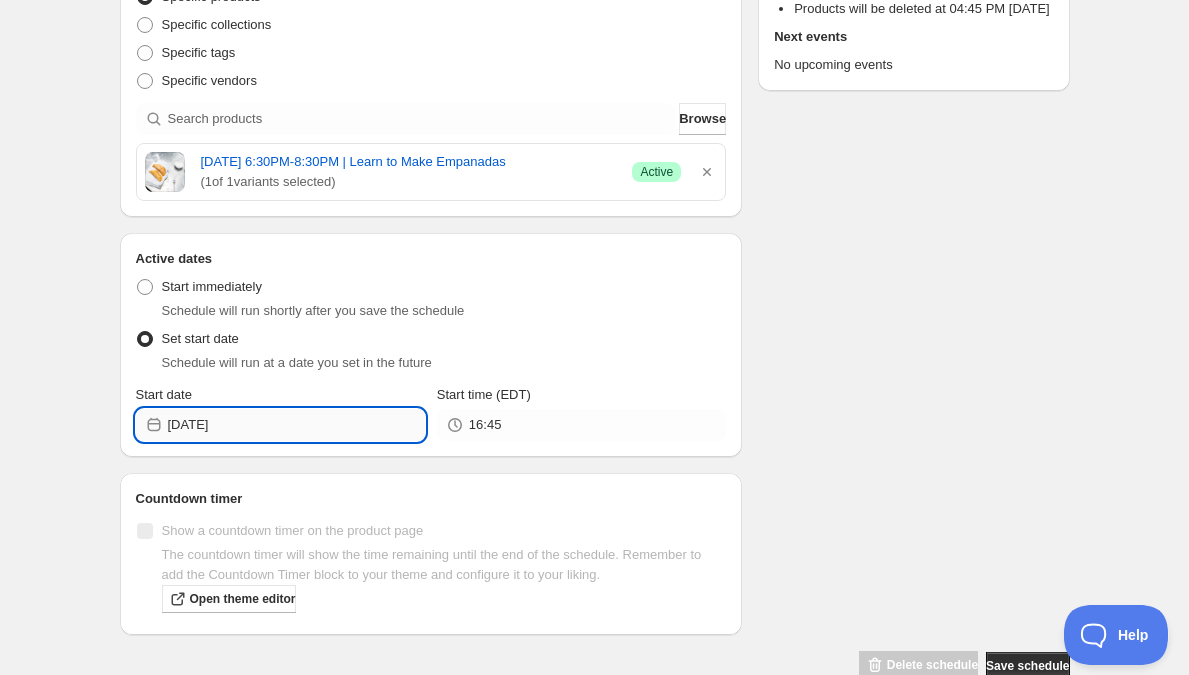 click on "2025-07-20" at bounding box center [296, 425] 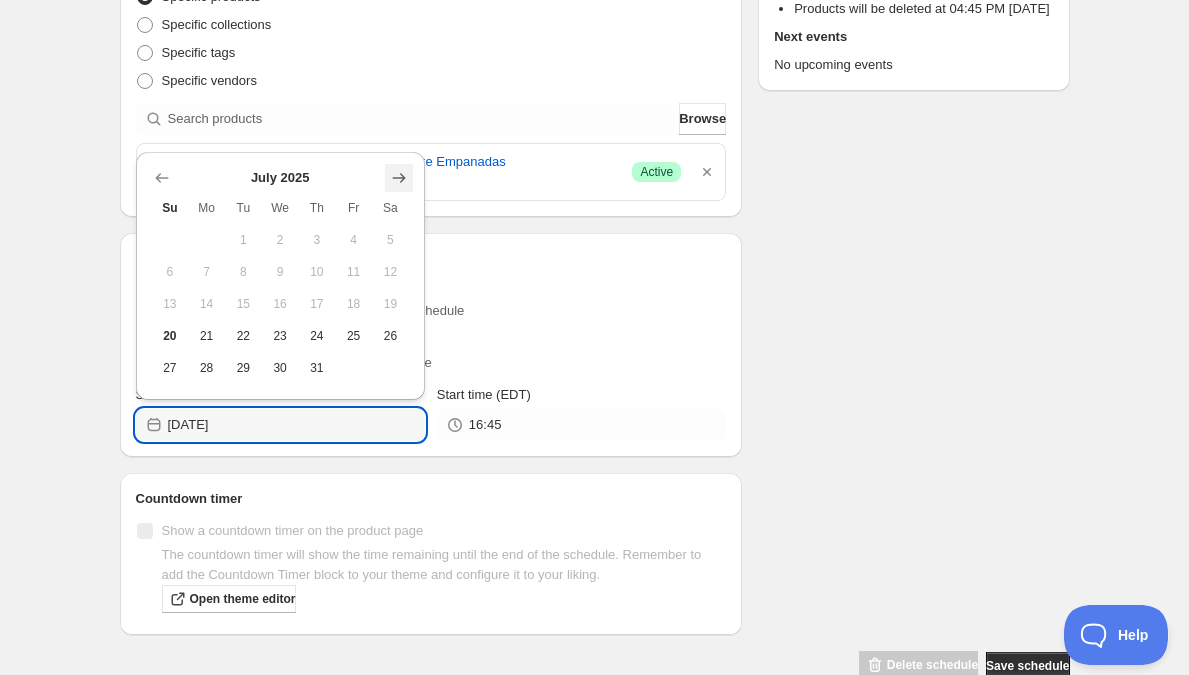 click 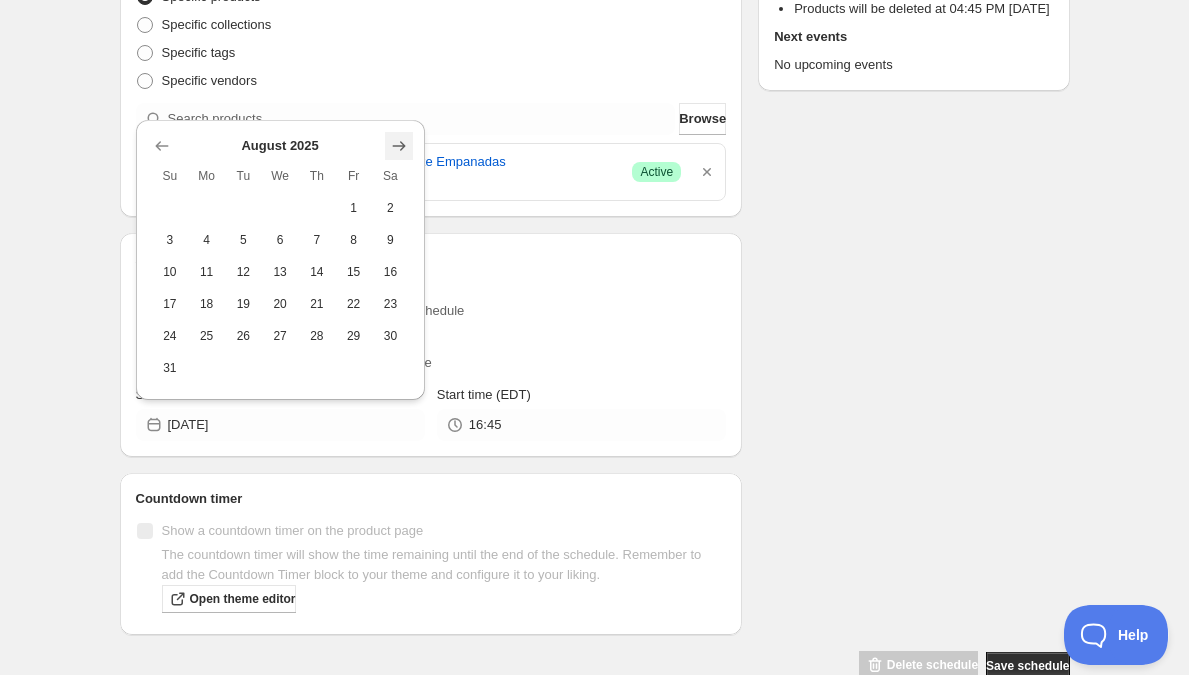 click 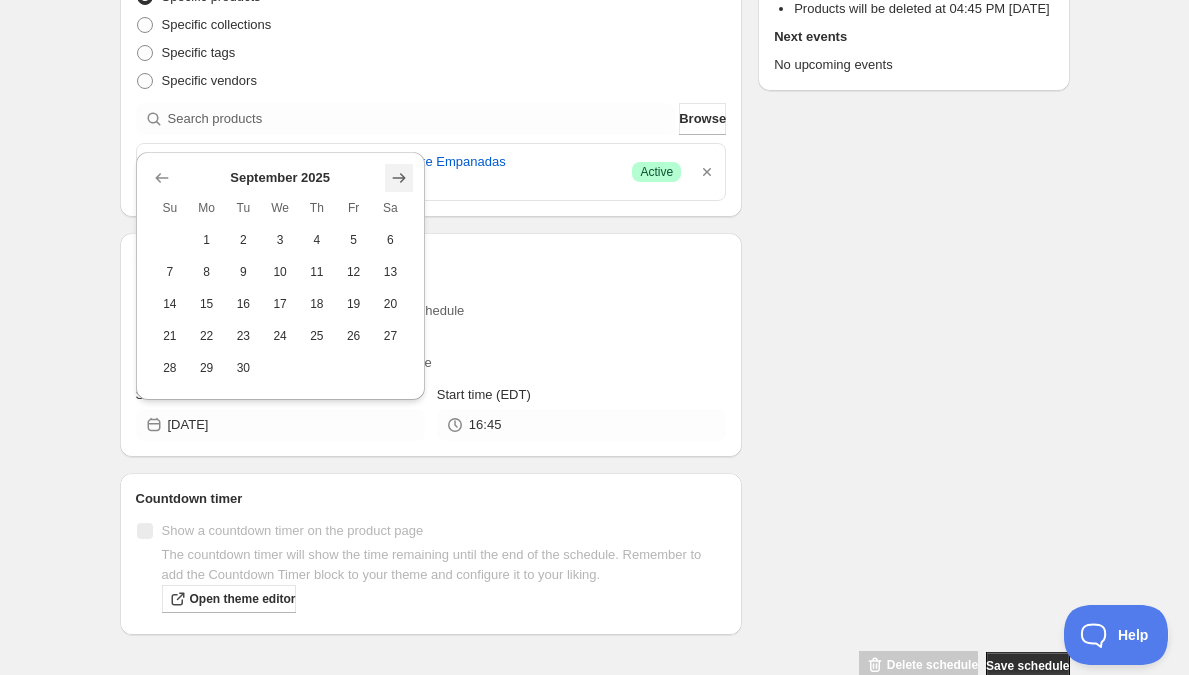 click 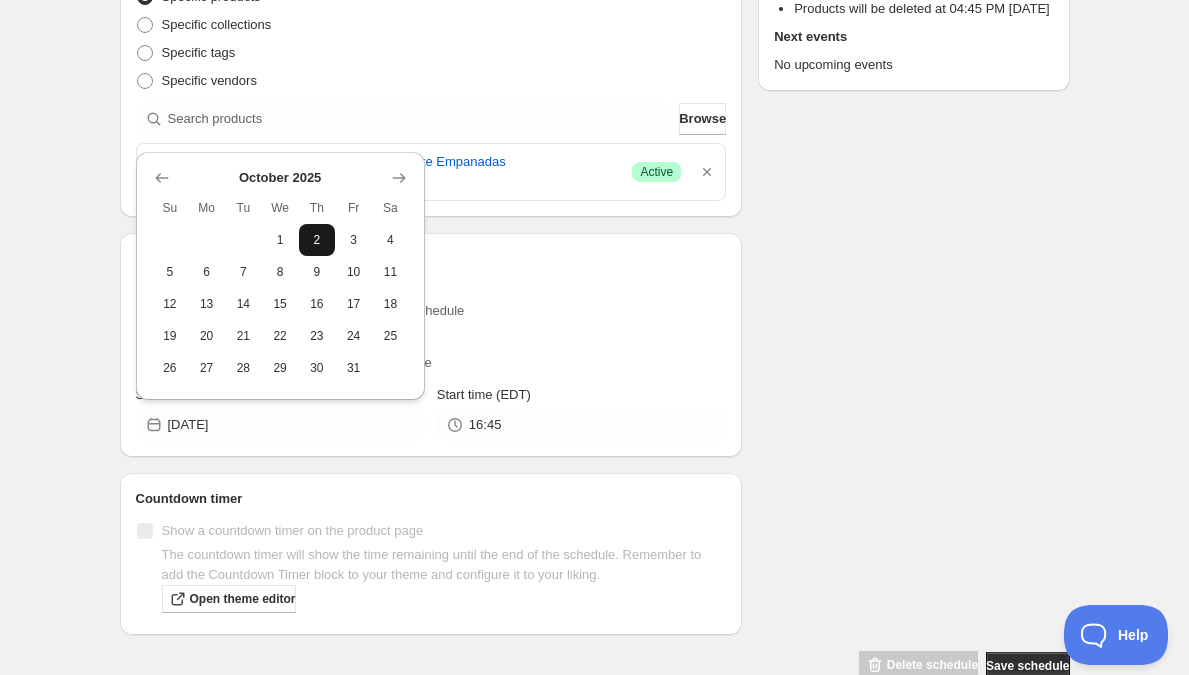 click on "2" at bounding box center (317, 240) 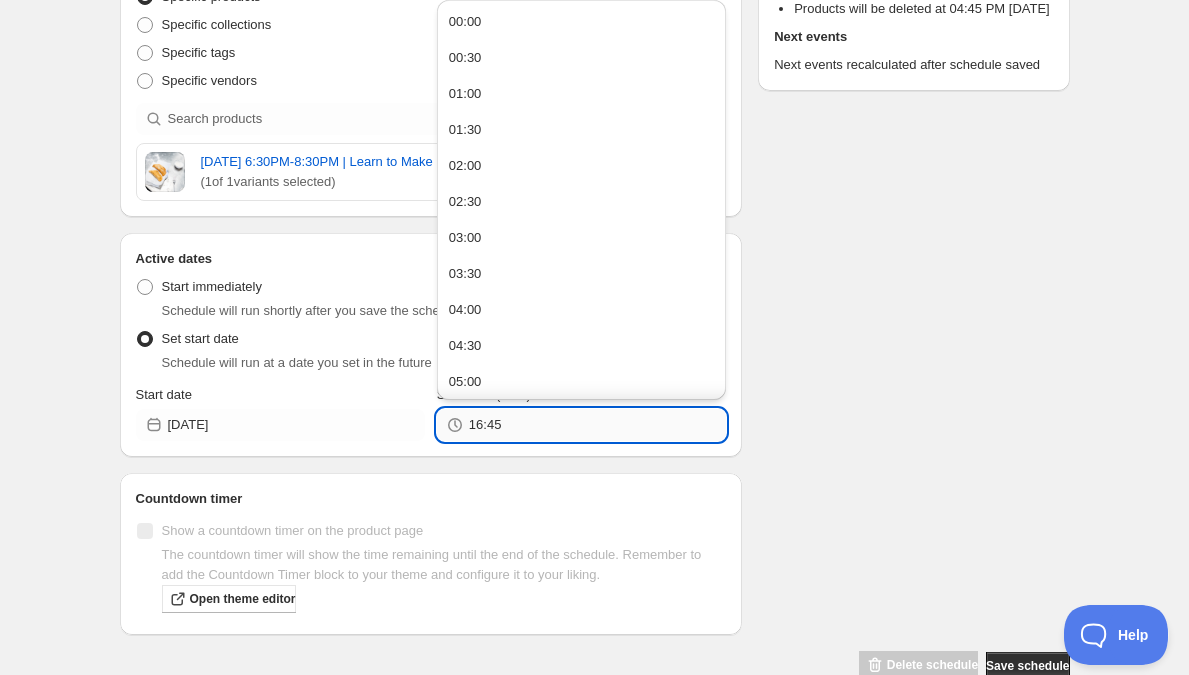 click on "16:45" at bounding box center [597, 425] 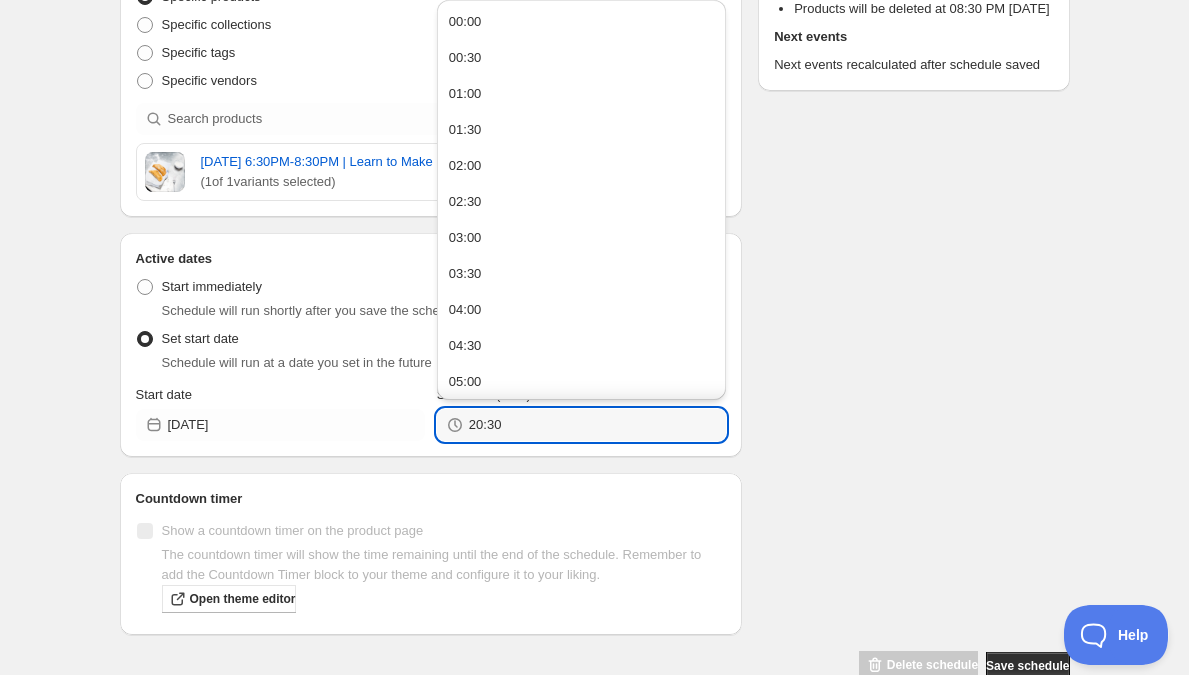 type on "20:30" 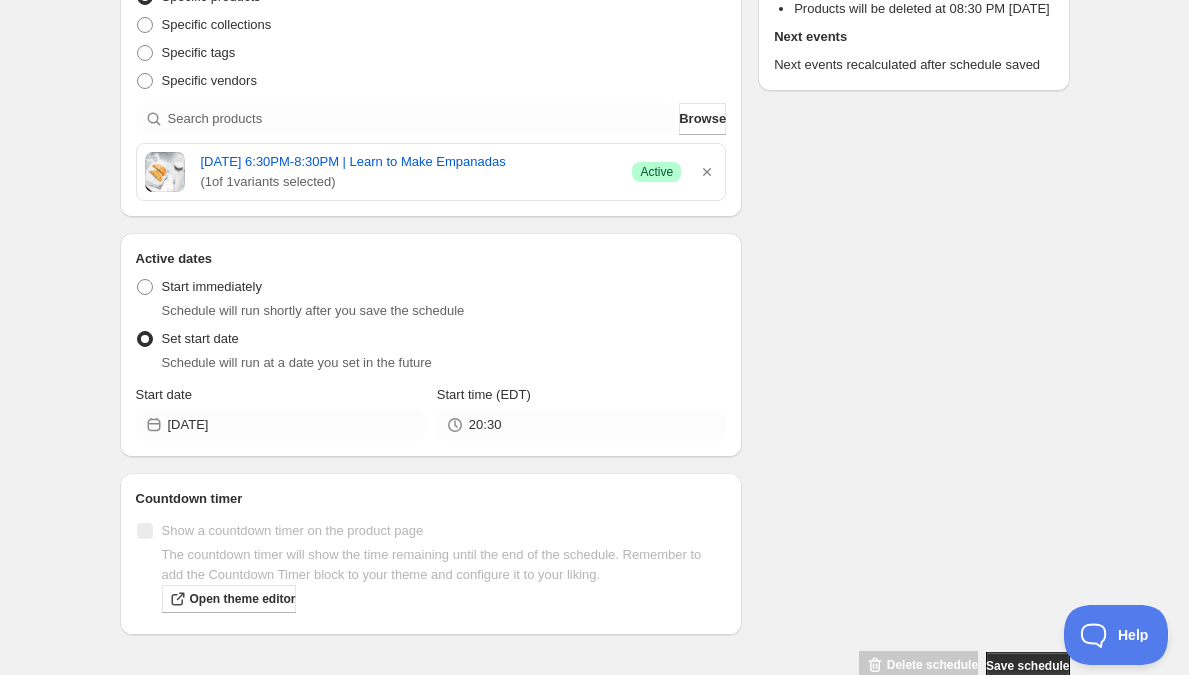 scroll, scrollTop: 0, scrollLeft: 0, axis: both 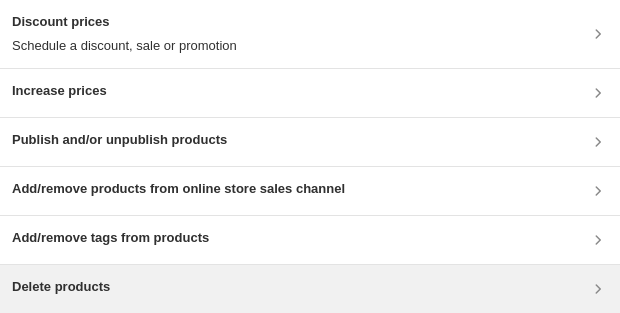 click on "Delete products" at bounding box center [310, 289] 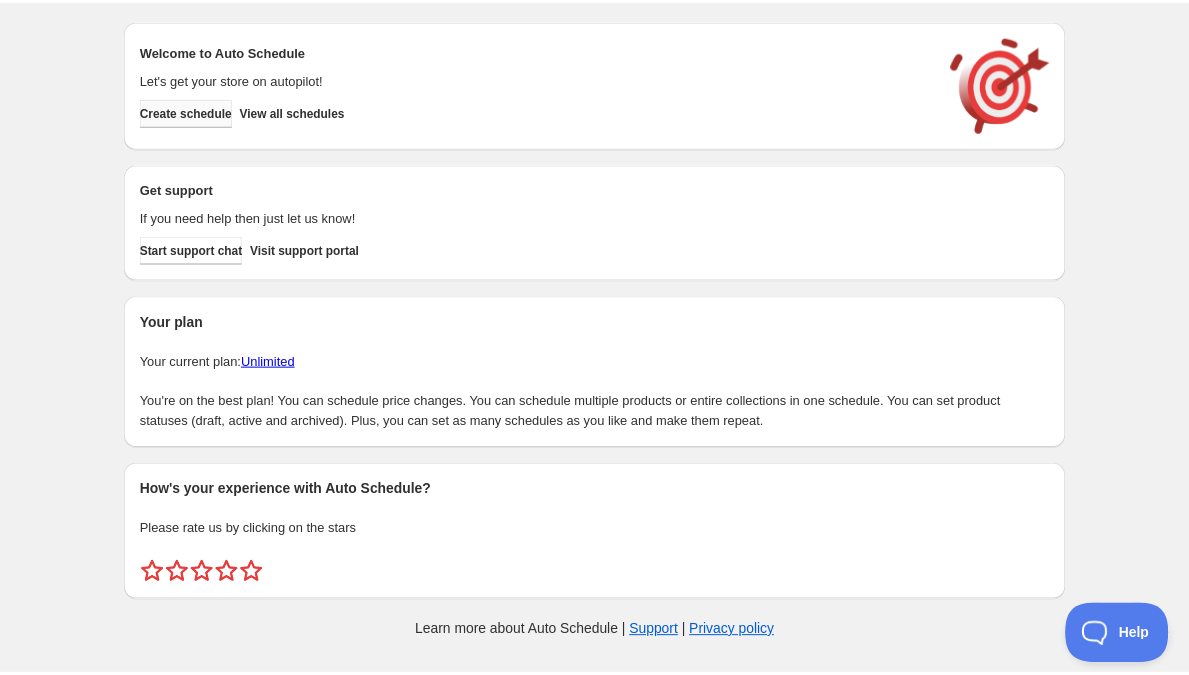 scroll, scrollTop: 0, scrollLeft: 0, axis: both 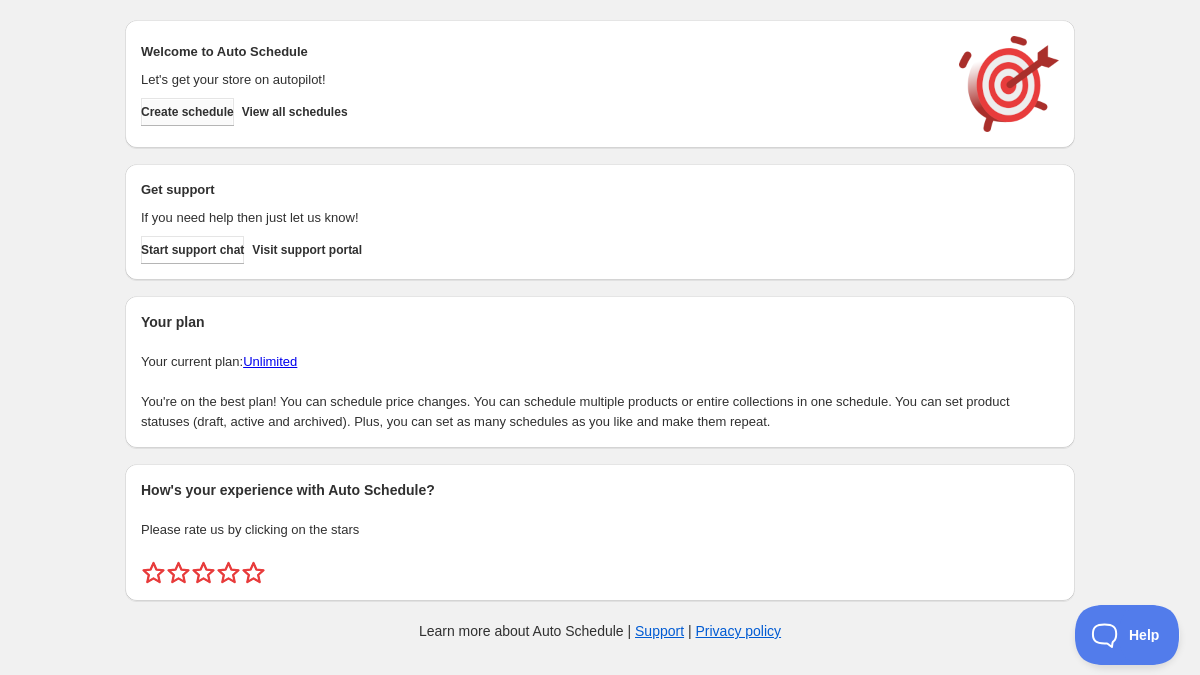 click on "Create schedule" at bounding box center (187, 112) 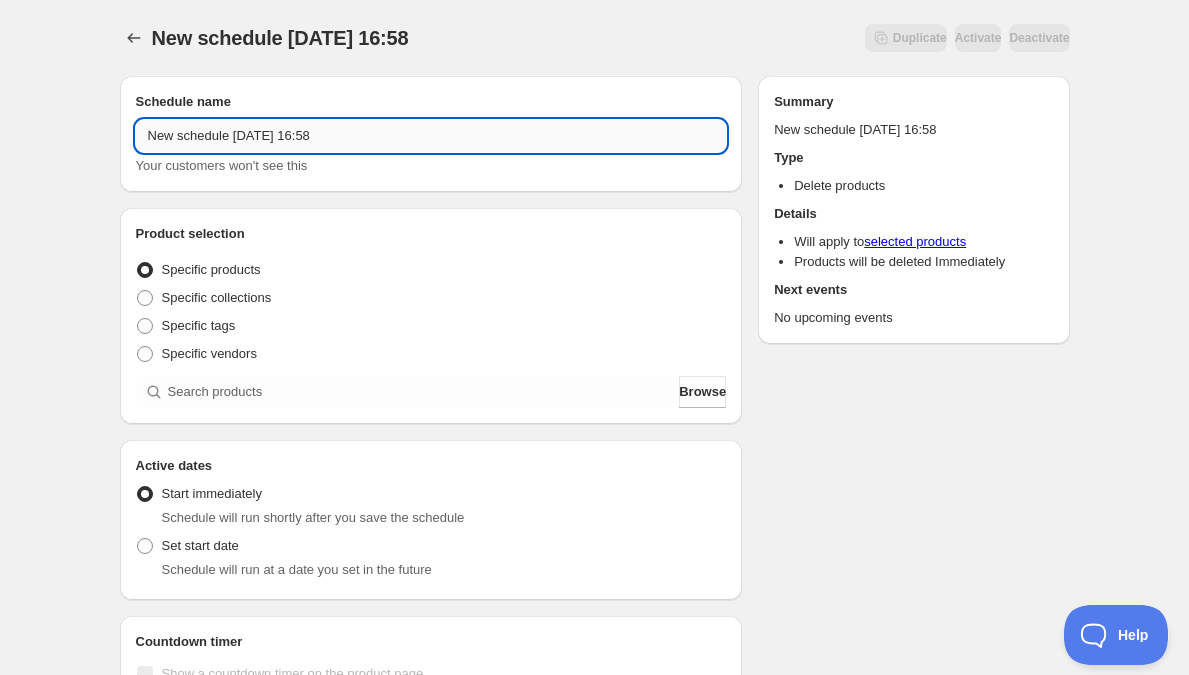 click on "New schedule Jul 20 2025 16:58" at bounding box center (431, 136) 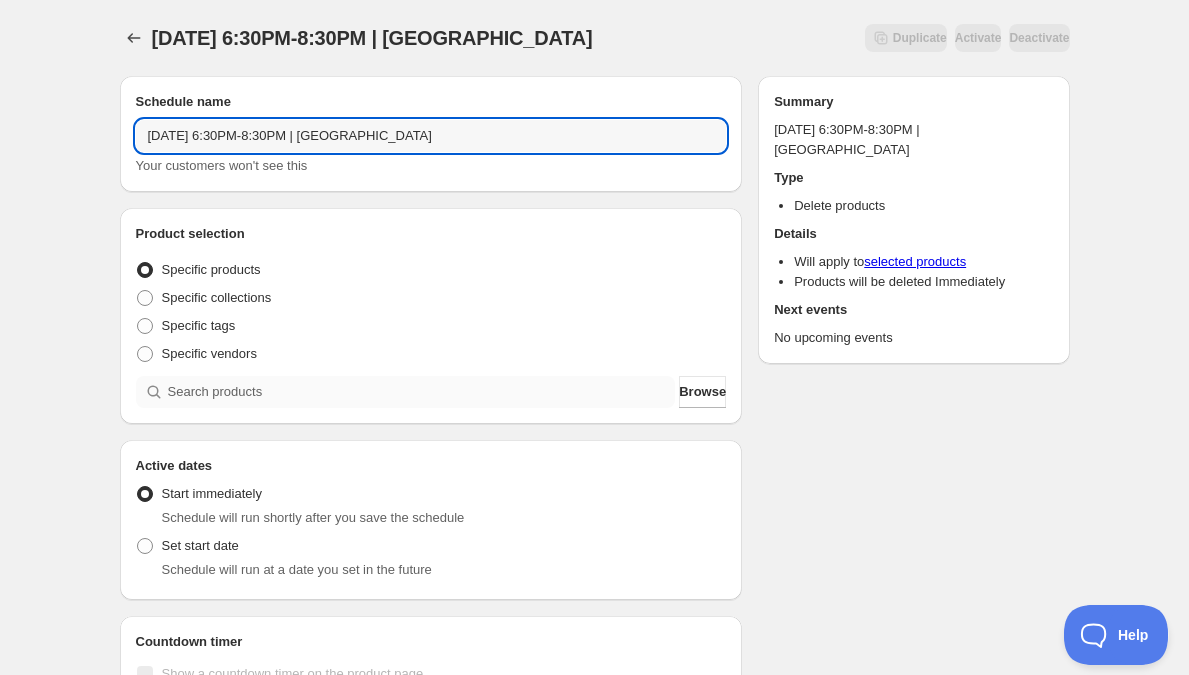 type on "Friday, October 3rd | 6:30PM-8:30PM | Steak Au Poivre" 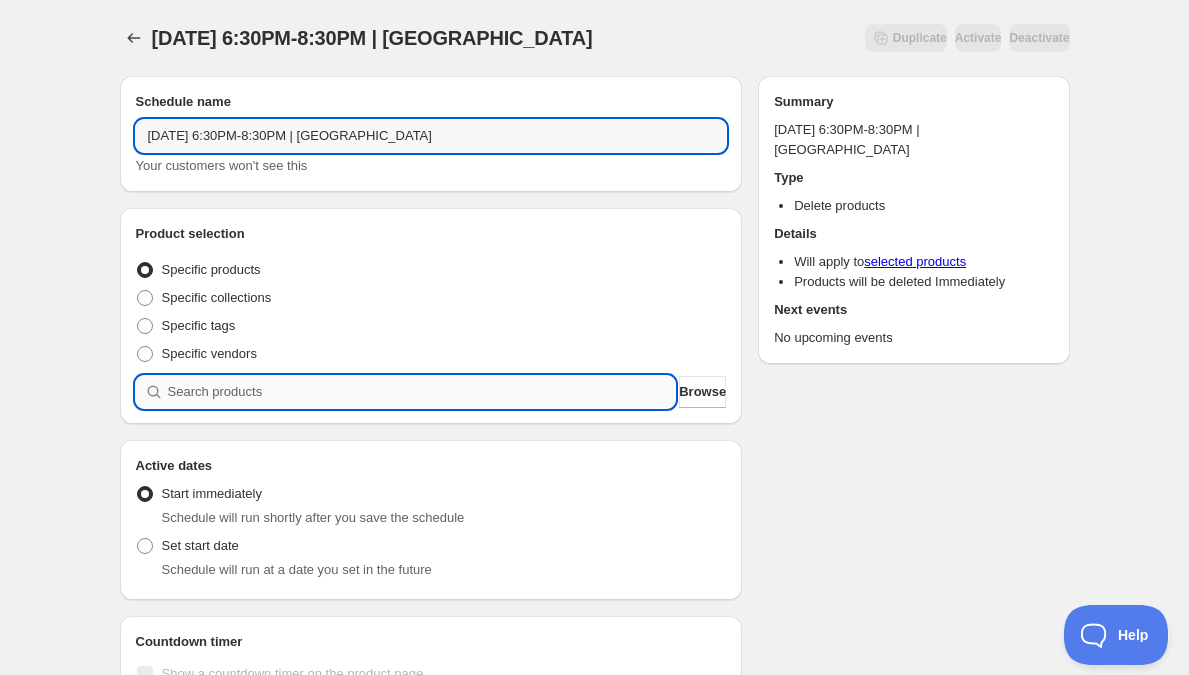 click at bounding box center (422, 392) 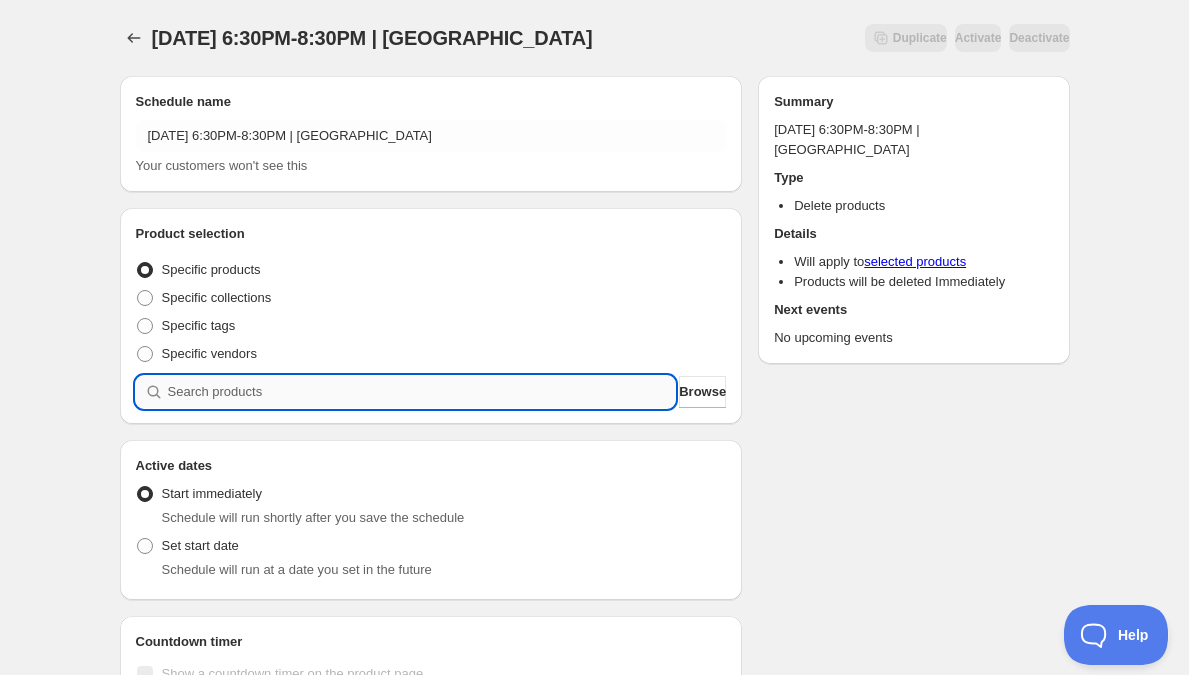 paste on "Friday, October 3rd | 6:30PM-8:30PM | Steak Au Poivre" 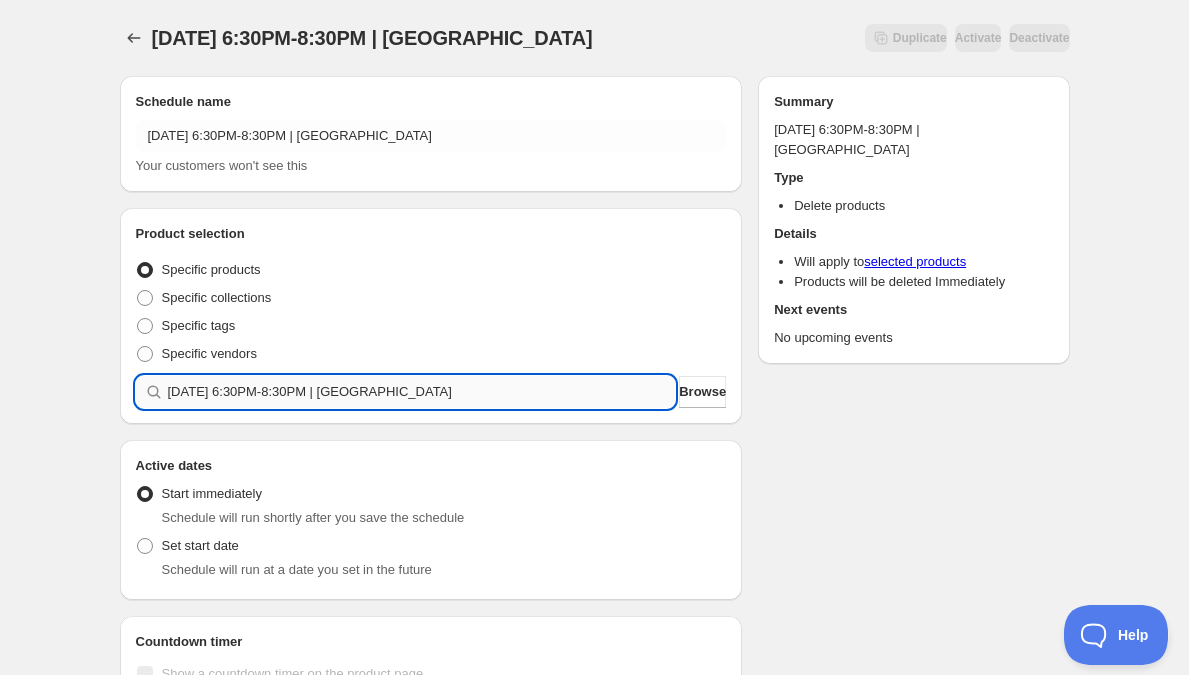 type 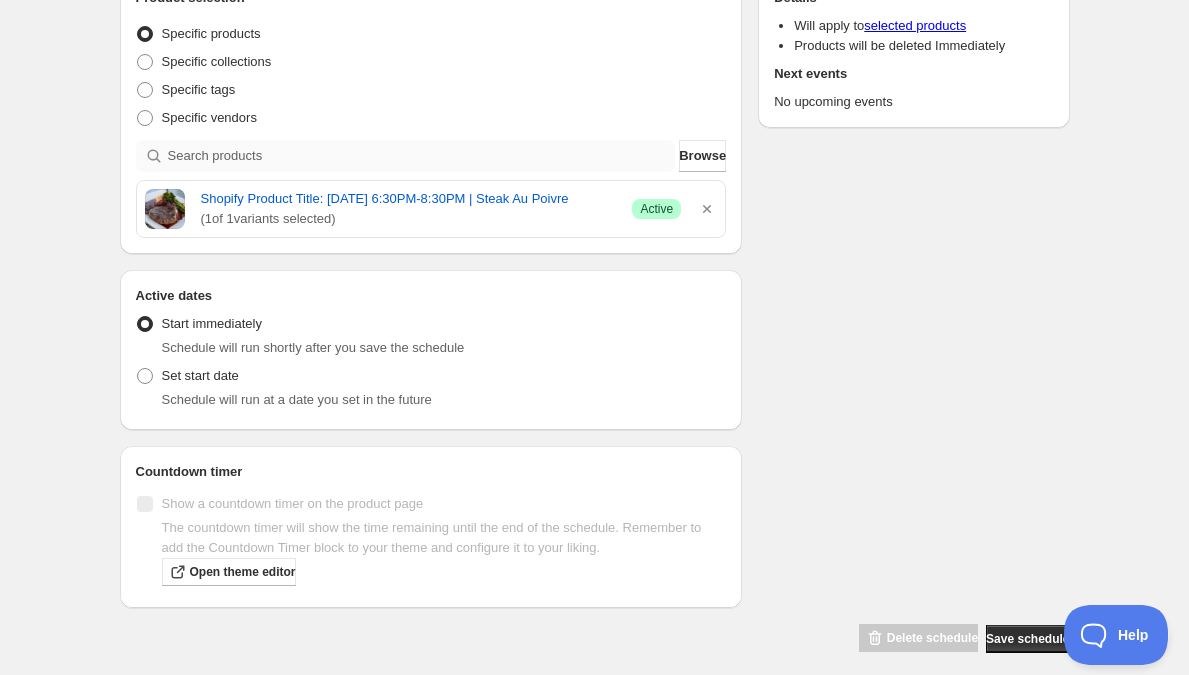 scroll, scrollTop: 273, scrollLeft: 0, axis: vertical 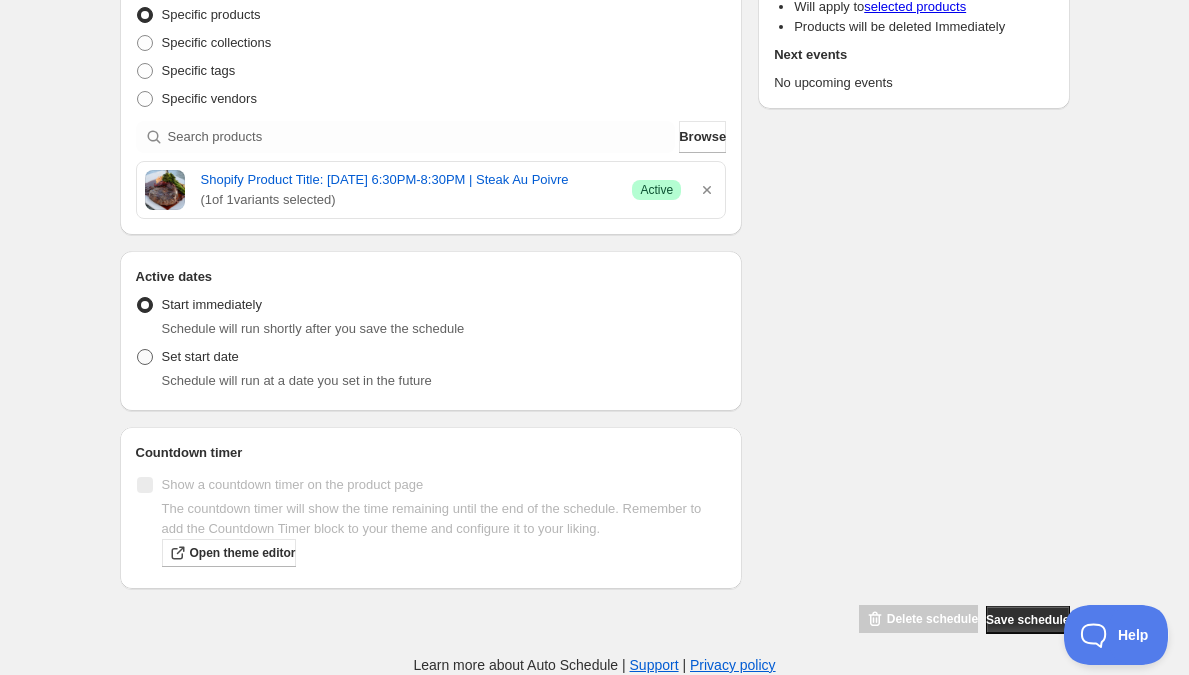 click on "Set start date" at bounding box center (200, 356) 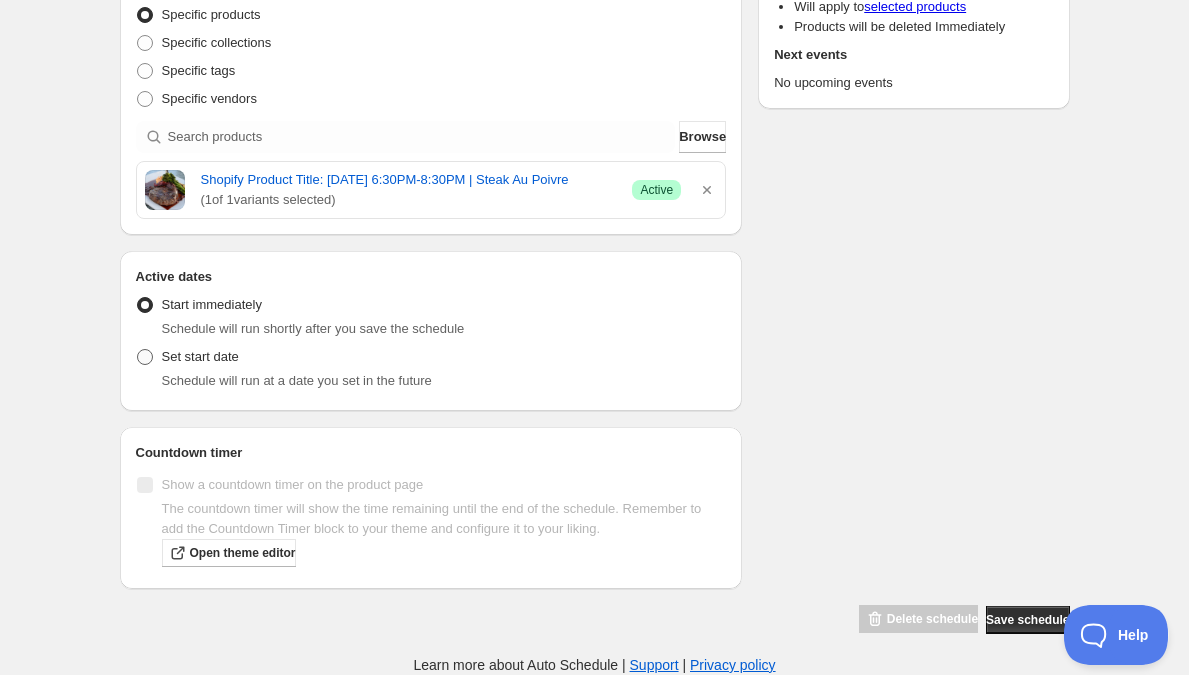 radio on "true" 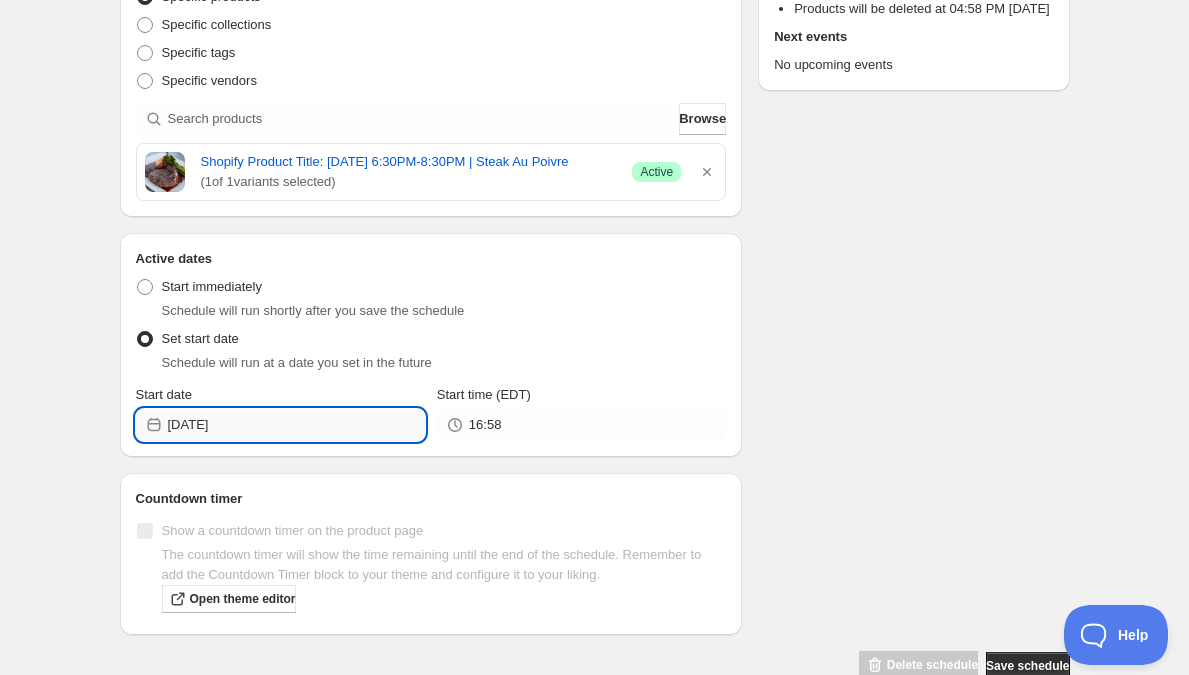 click on "2025-07-20" at bounding box center [296, 425] 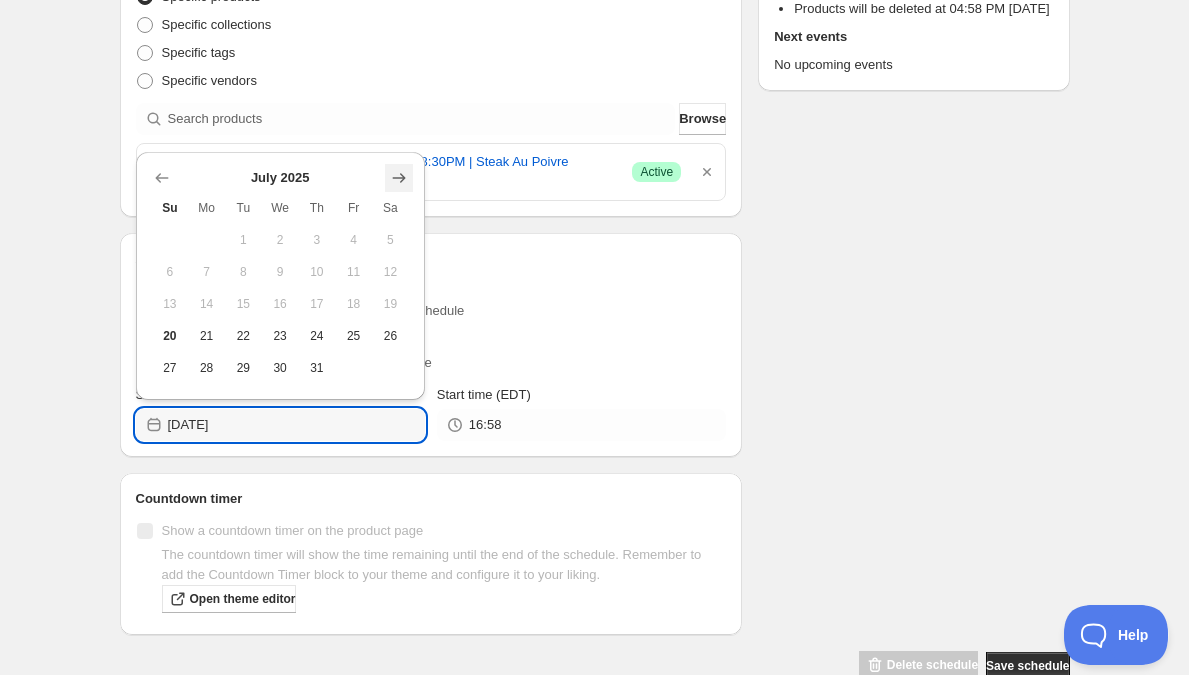 click 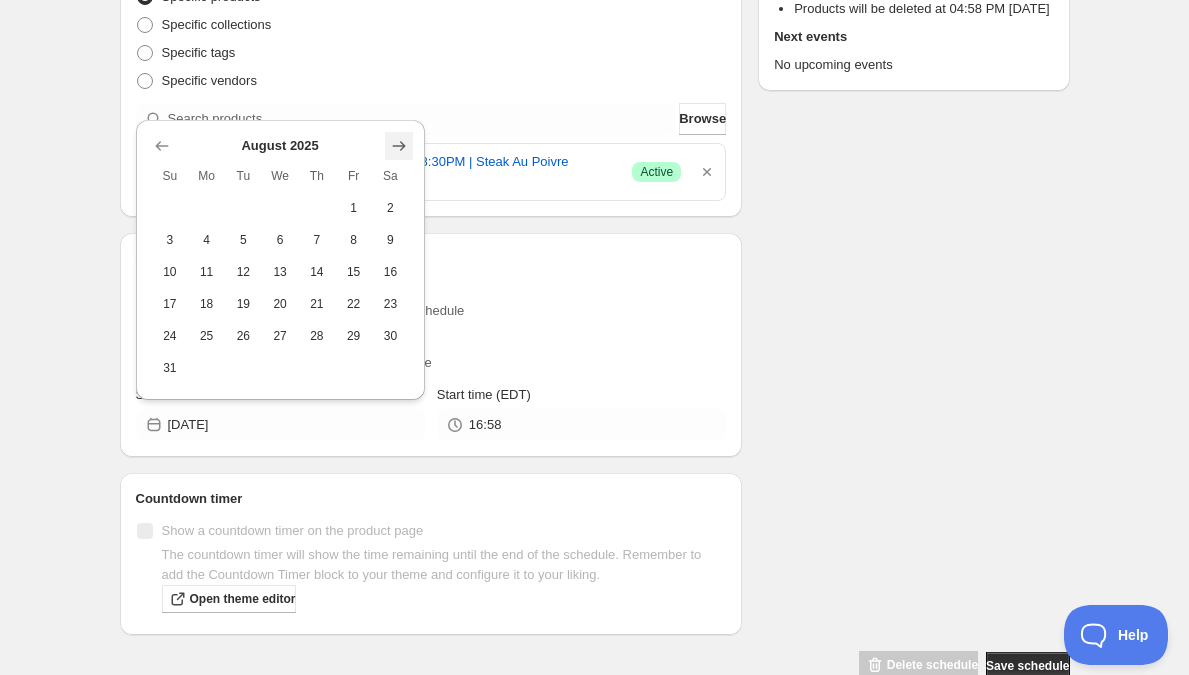 click 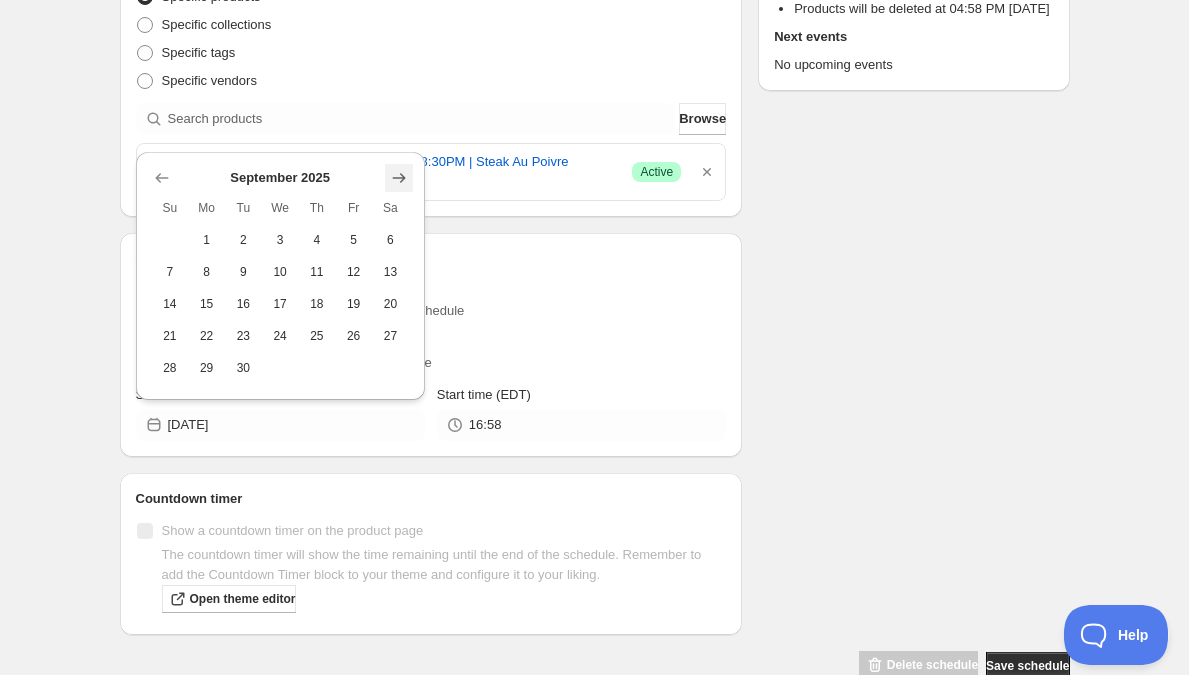 click 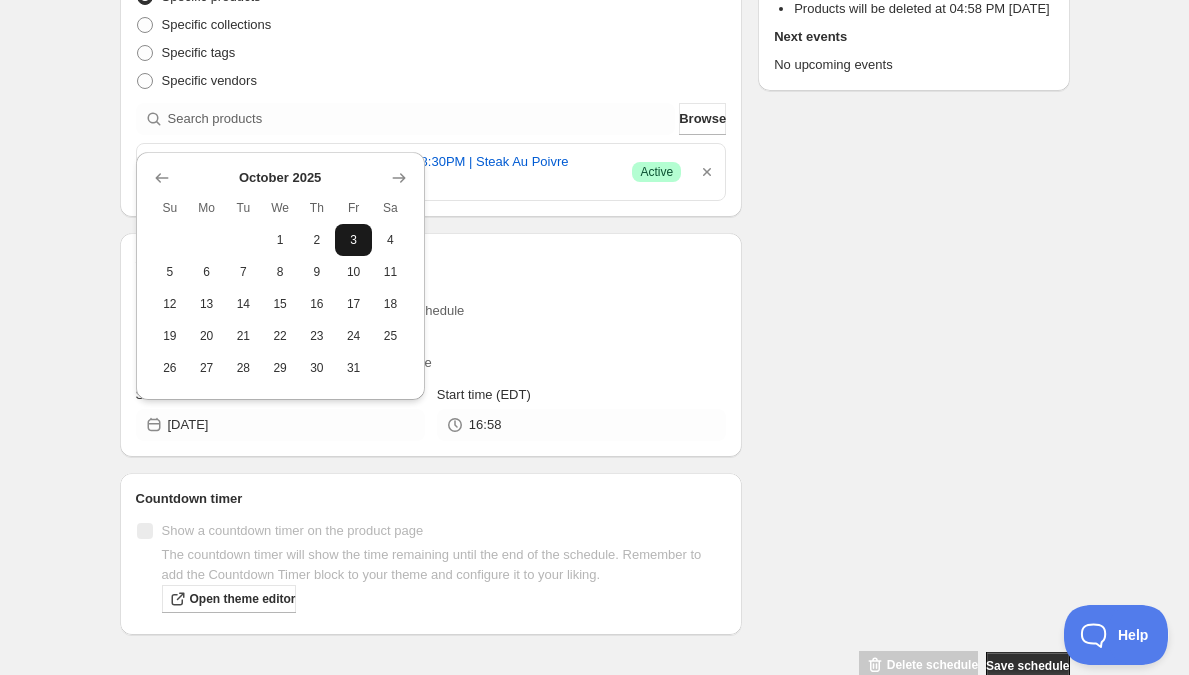 click on "3" at bounding box center [353, 240] 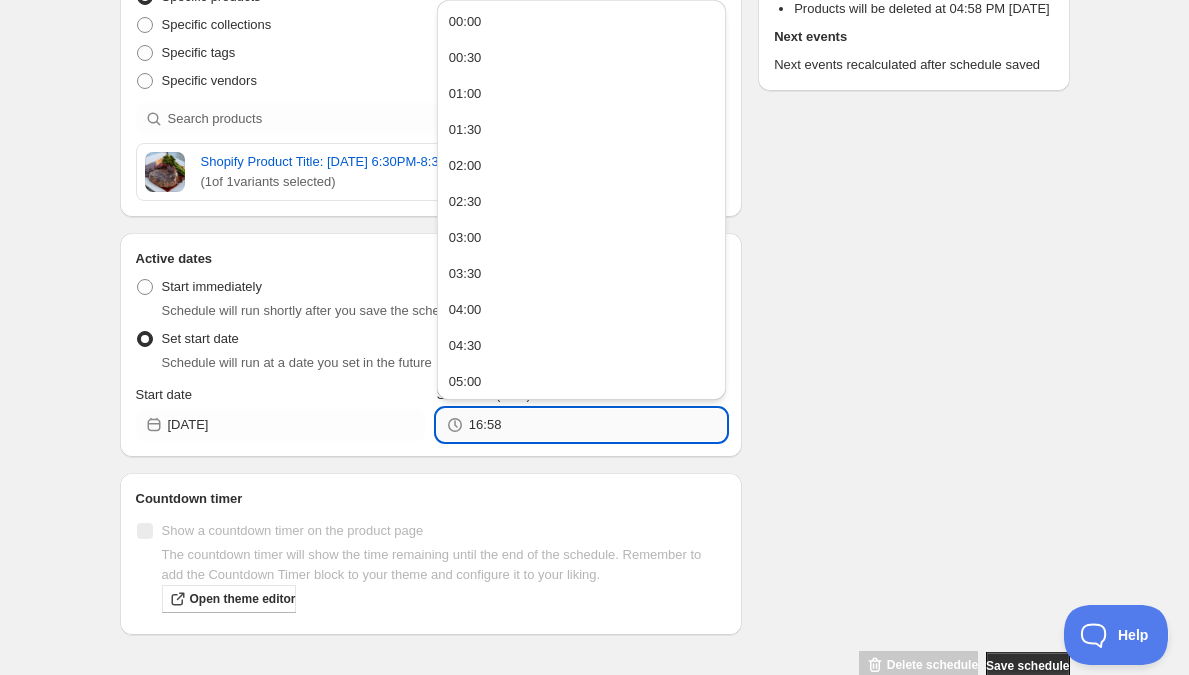 click on "16:58" at bounding box center [597, 425] 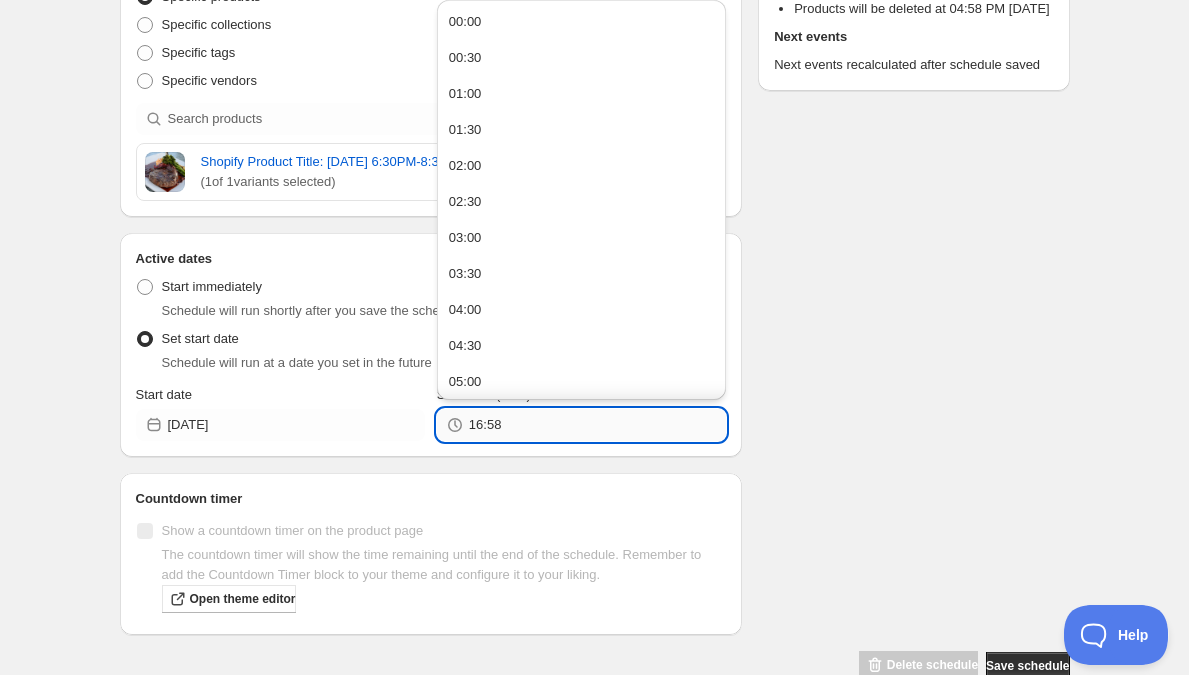 click on "16:58" at bounding box center [597, 425] 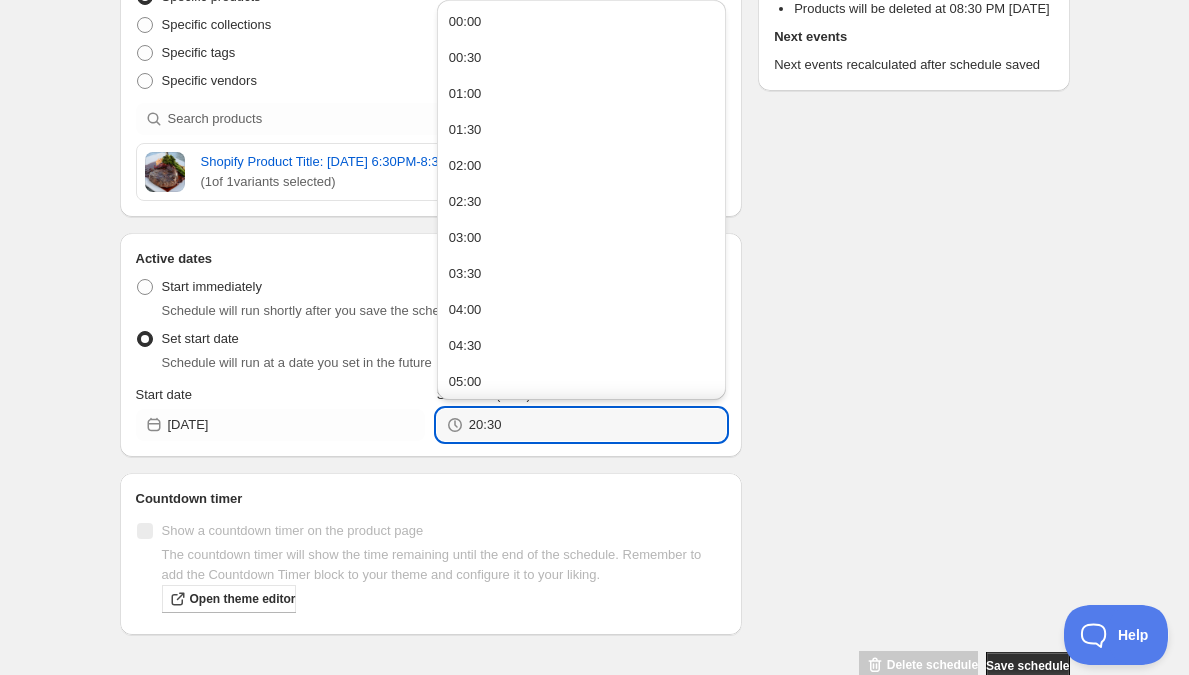 type on "20:30" 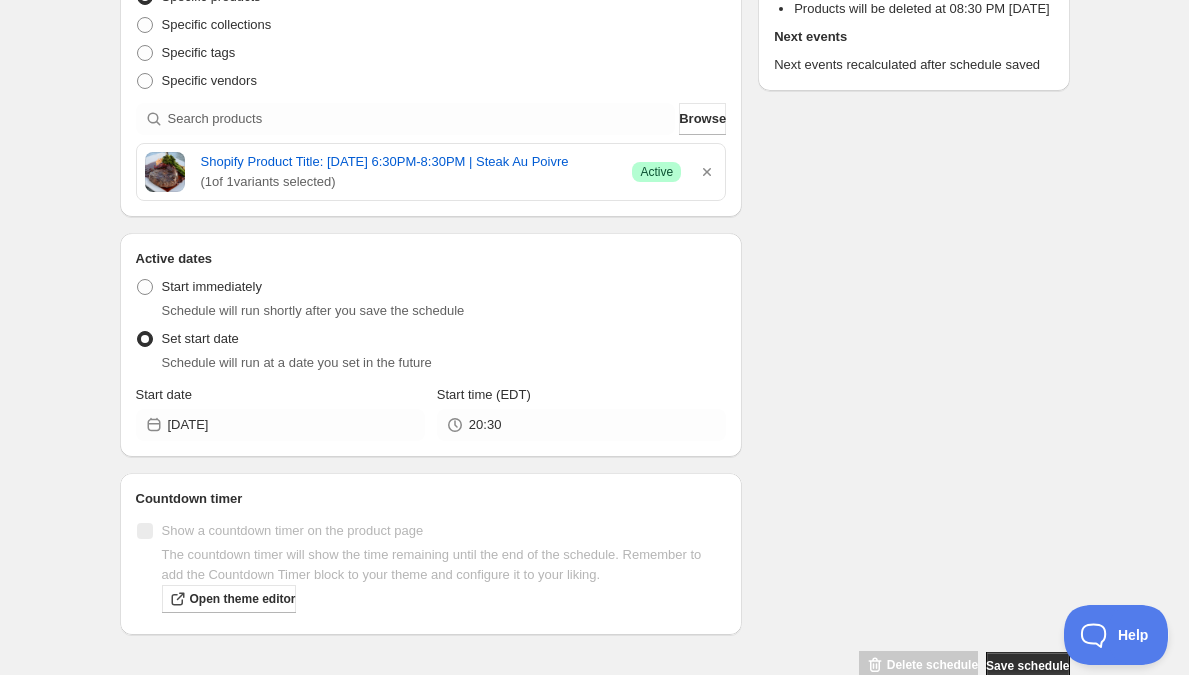 scroll, scrollTop: 0, scrollLeft: 0, axis: both 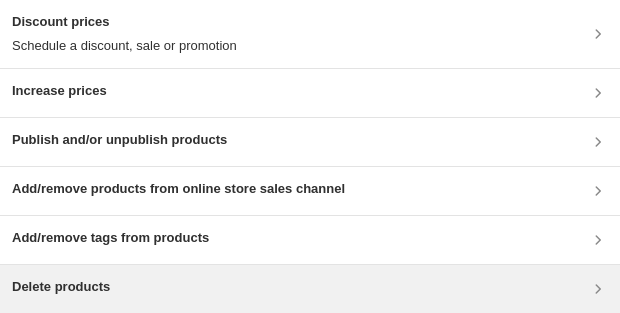 click on "Delete products" at bounding box center (310, 289) 